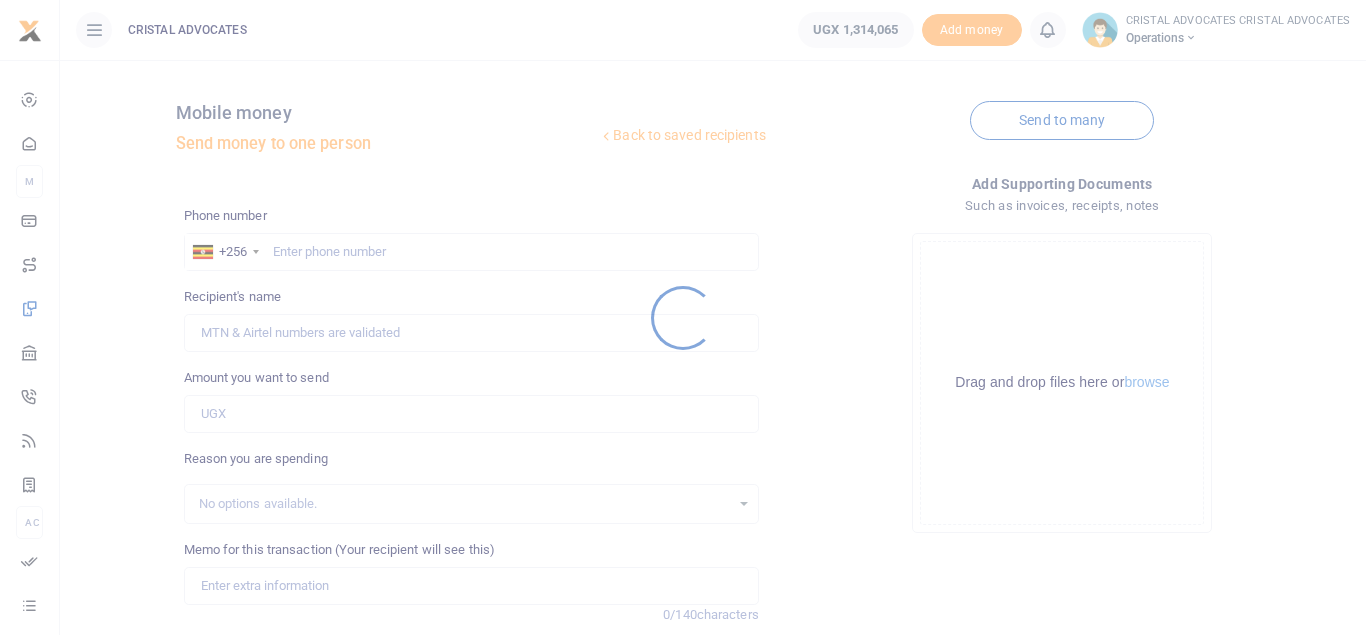 scroll, scrollTop: 0, scrollLeft: 0, axis: both 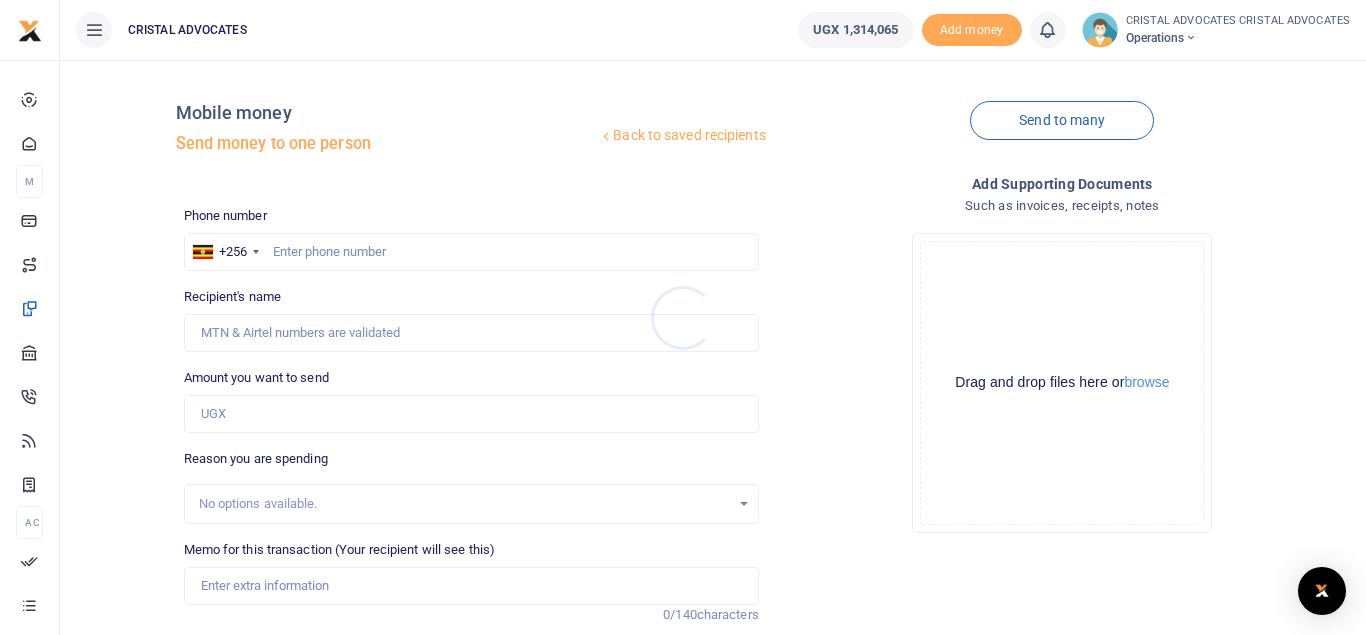 click at bounding box center (683, 317) 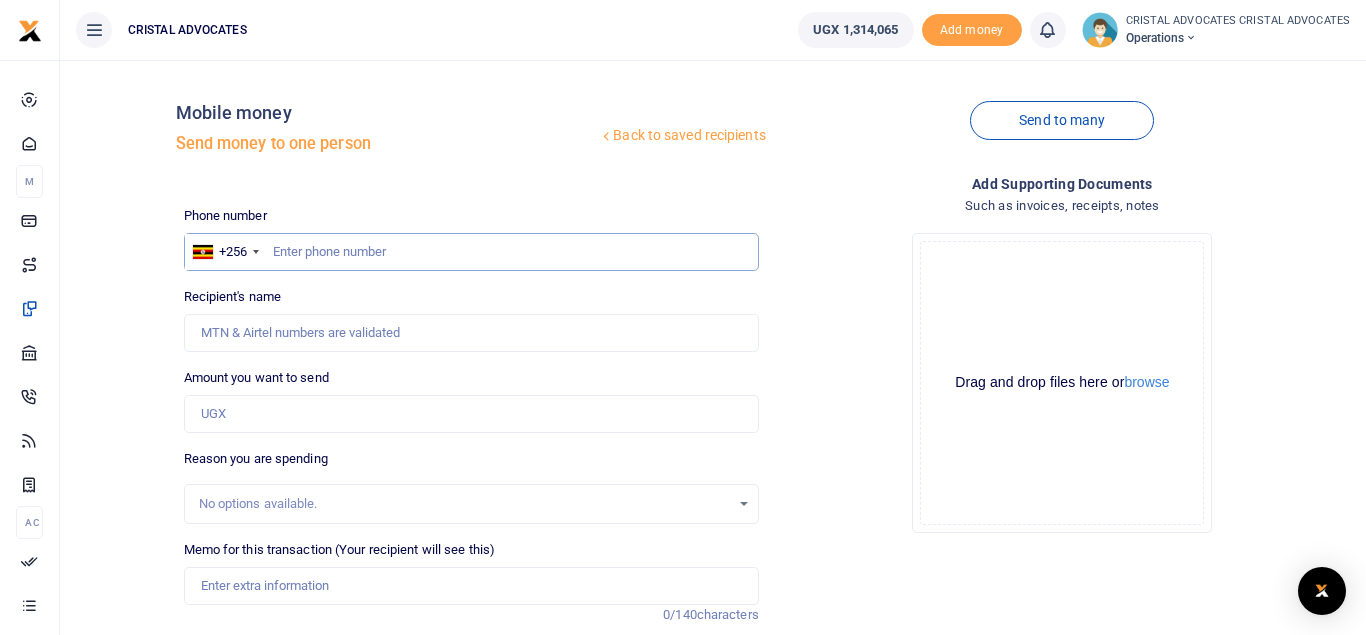 click at bounding box center [471, 252] 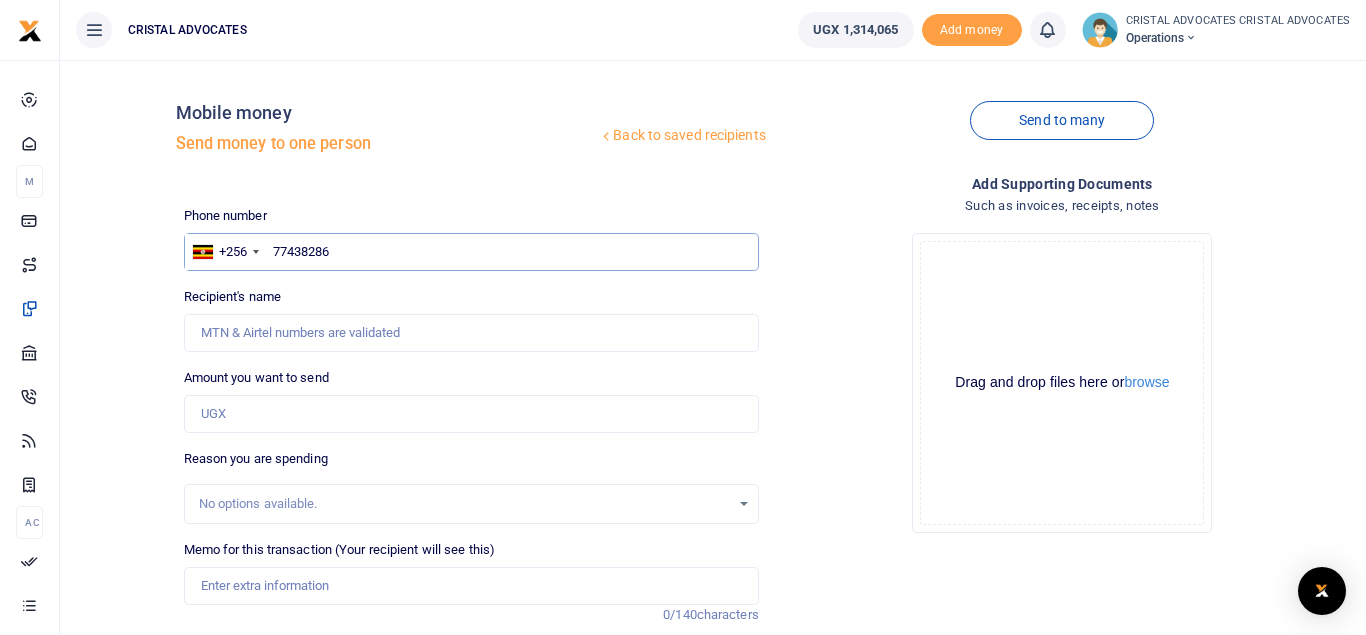 type on "774382862" 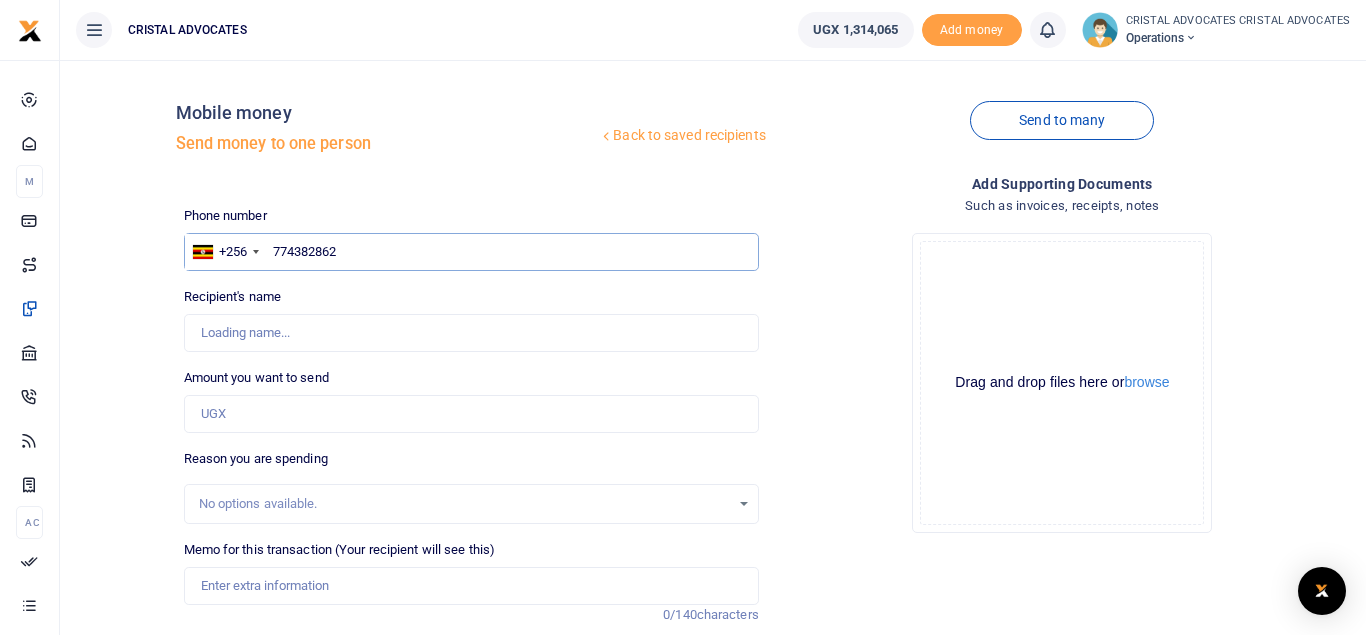type on "Beatrice Tuhaise" 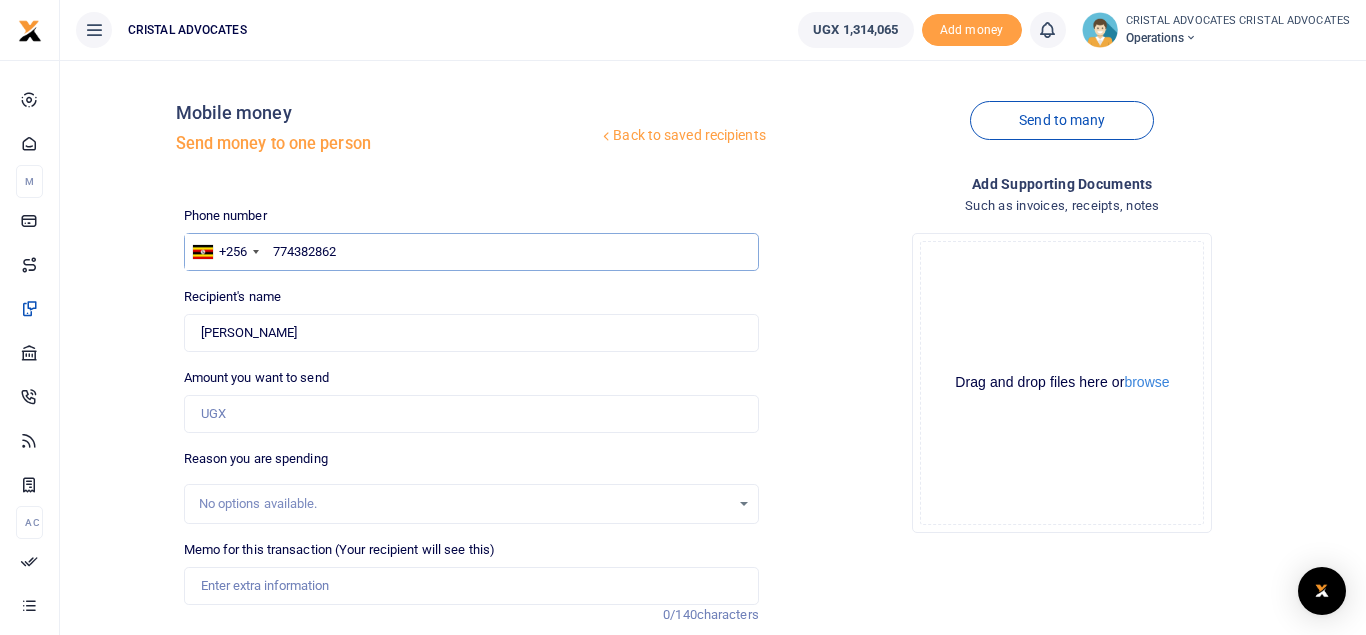 type on "774382862" 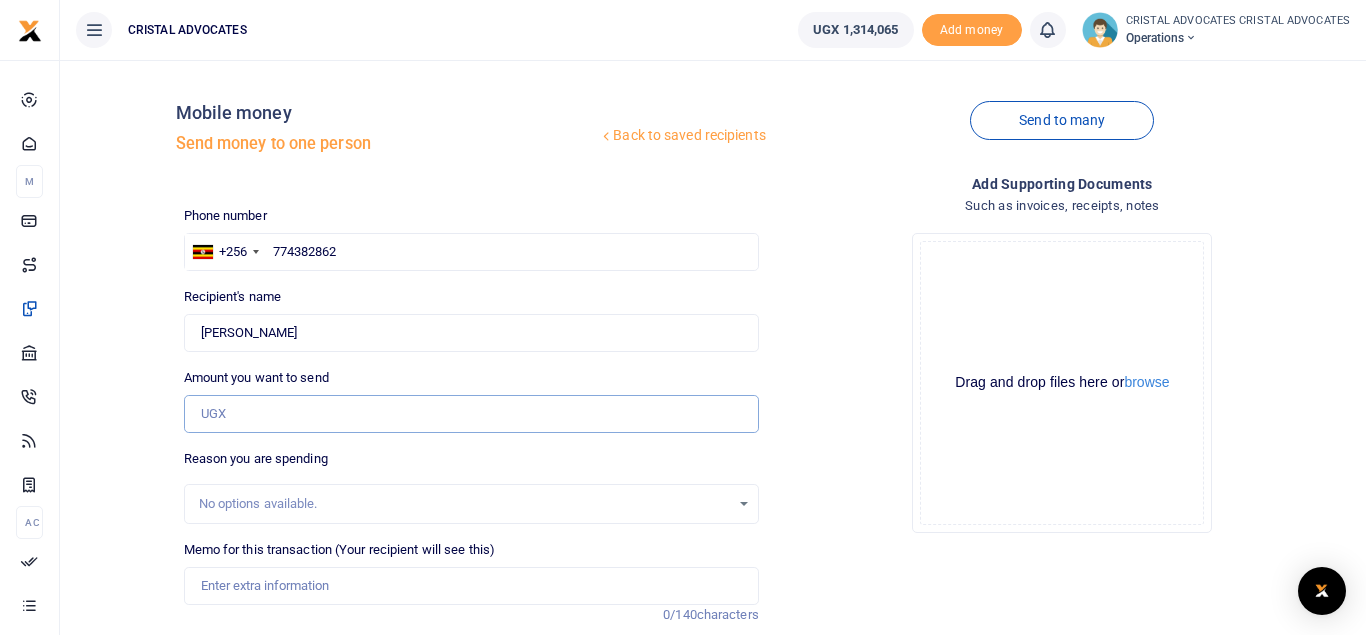 click on "Amount you want to send" at bounding box center [471, 414] 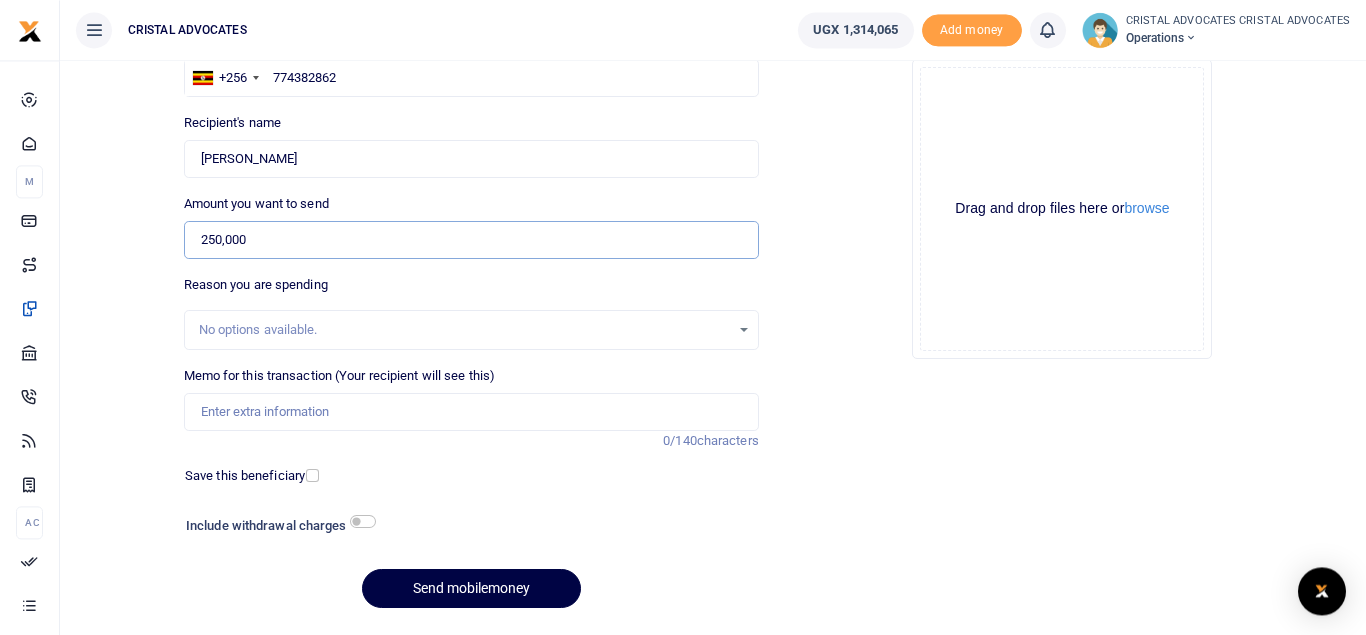 scroll, scrollTop: 184, scrollLeft: 0, axis: vertical 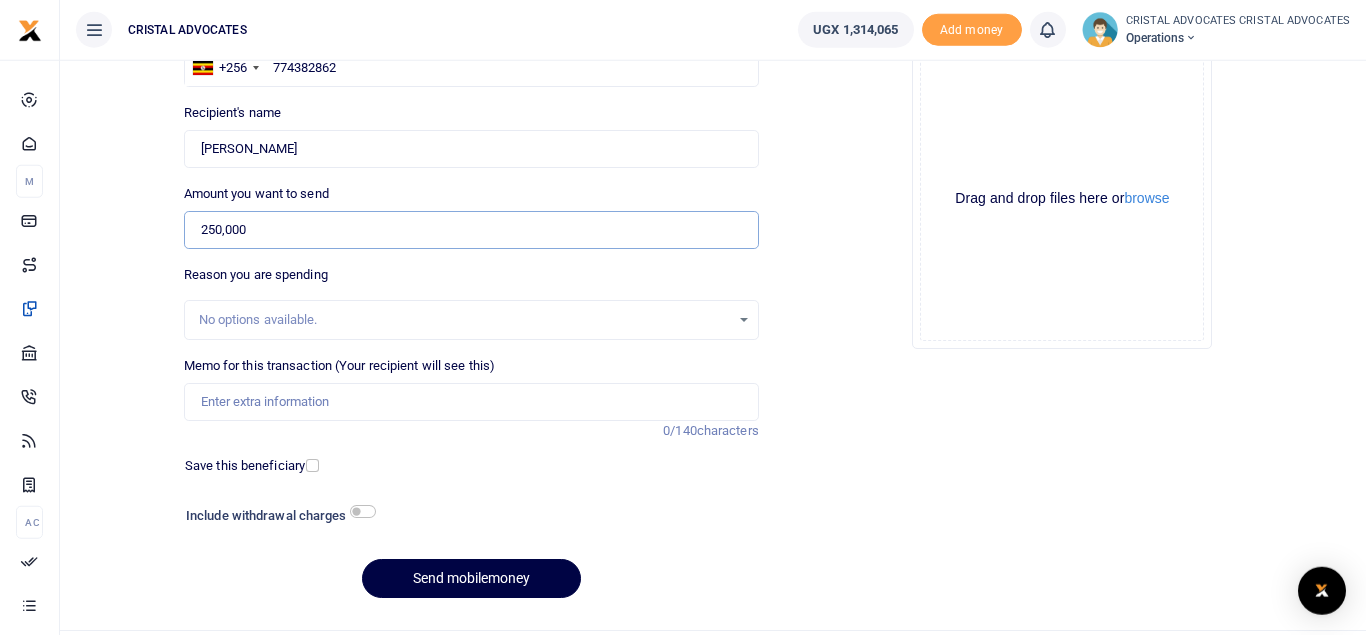 type on "250,000" 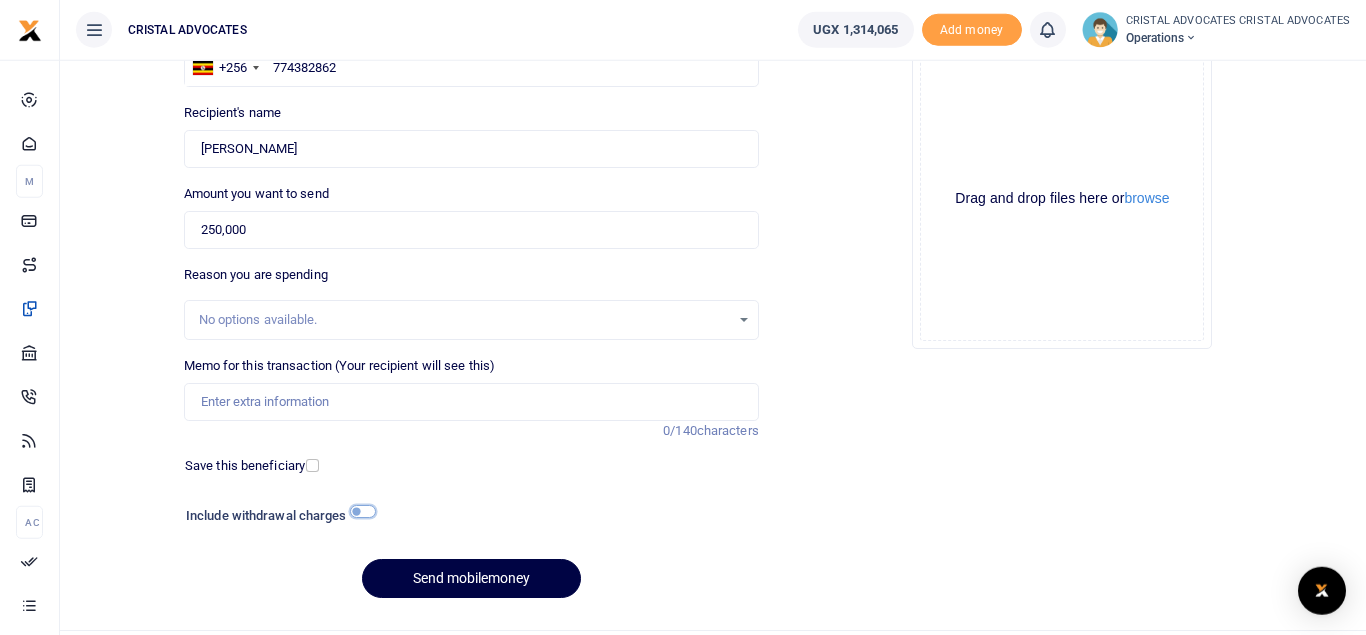 click at bounding box center (363, 511) 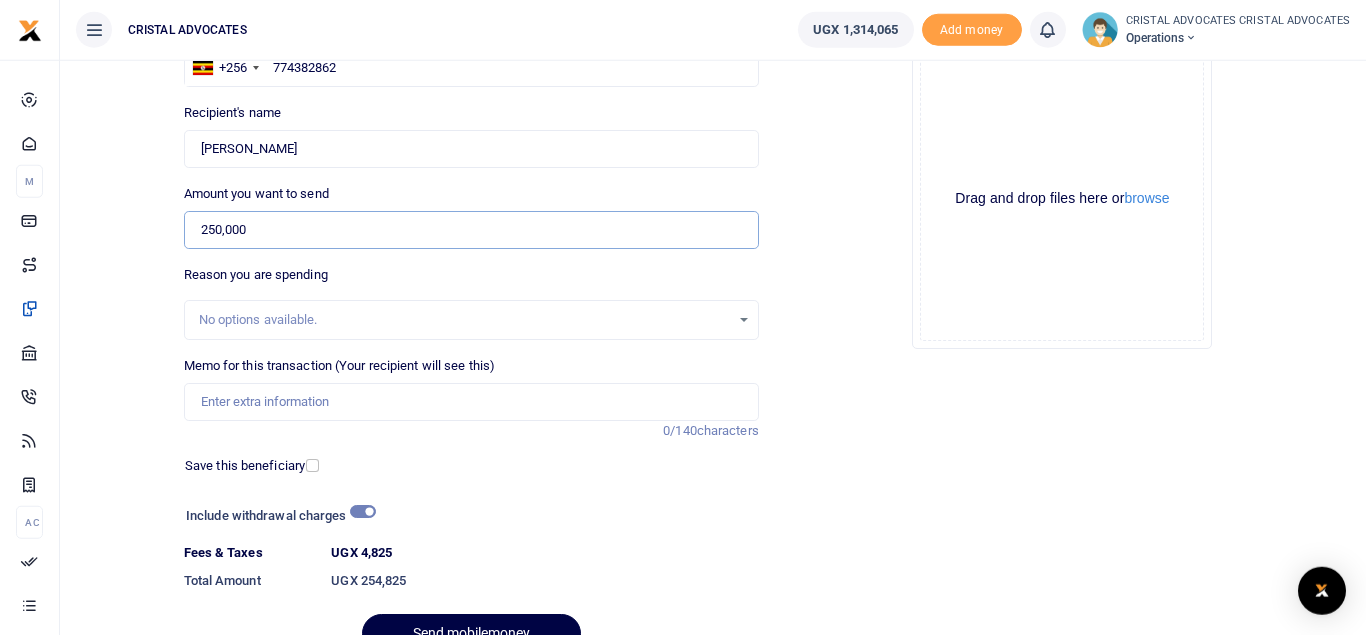 click on "250,000" at bounding box center [471, 230] 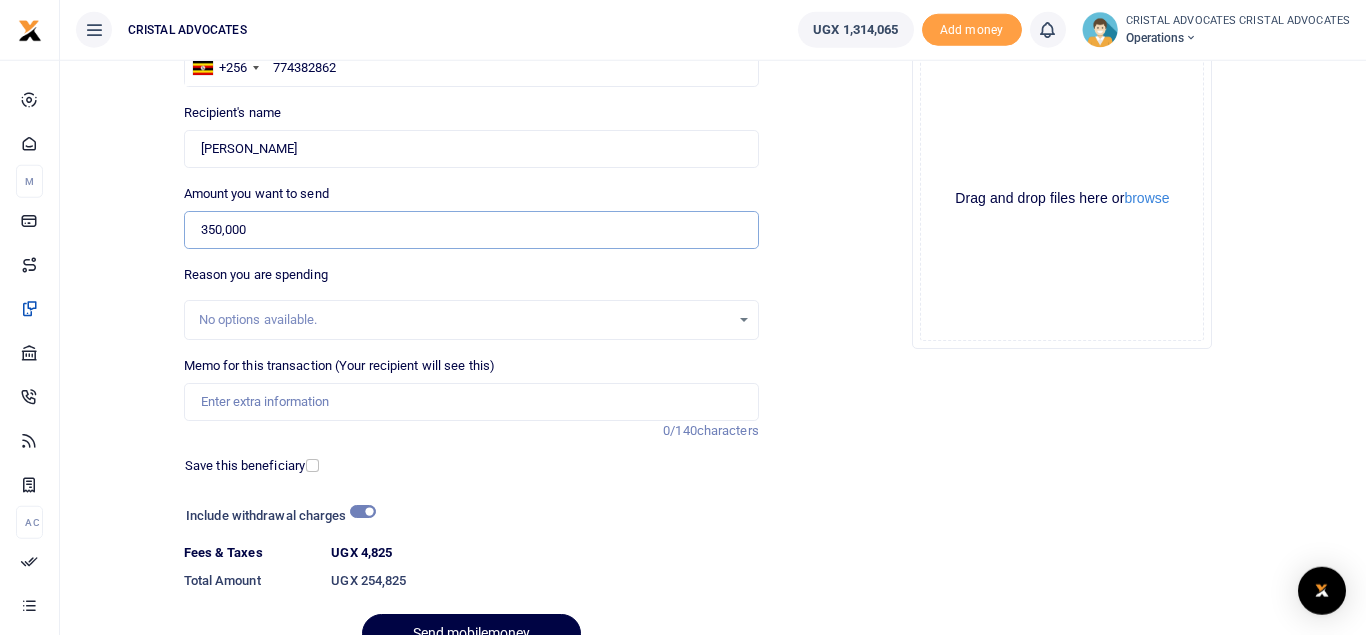 type on "350,000" 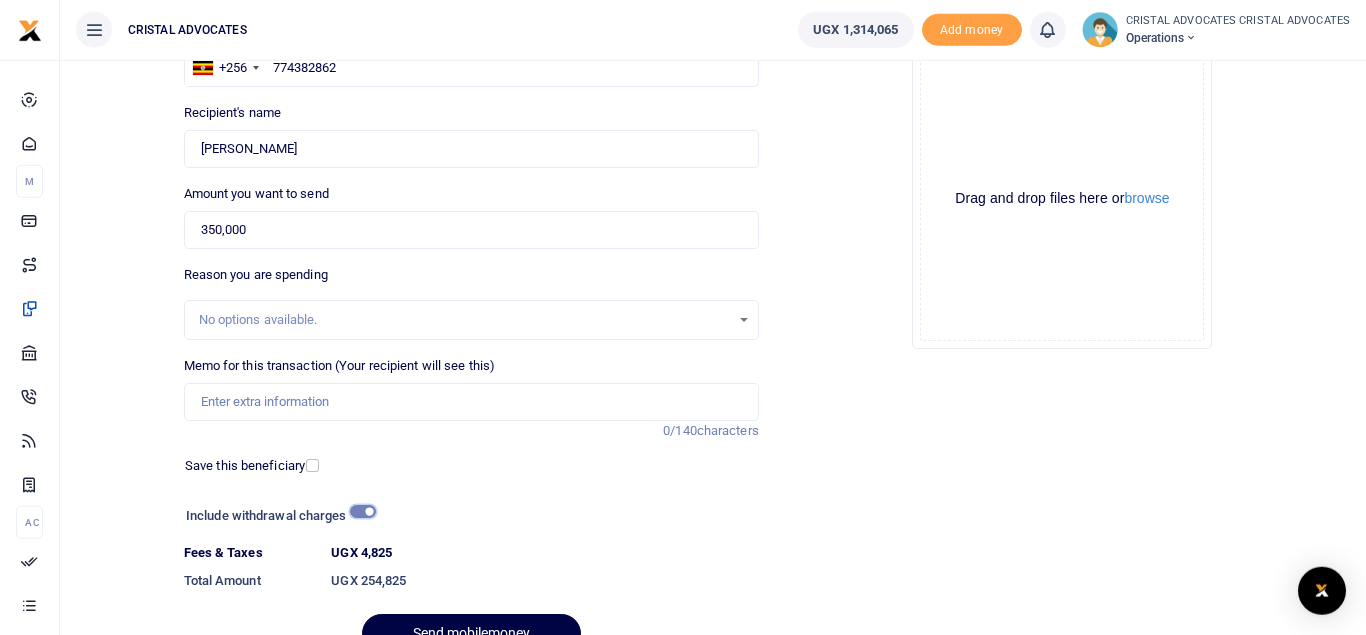 click at bounding box center [363, 511] 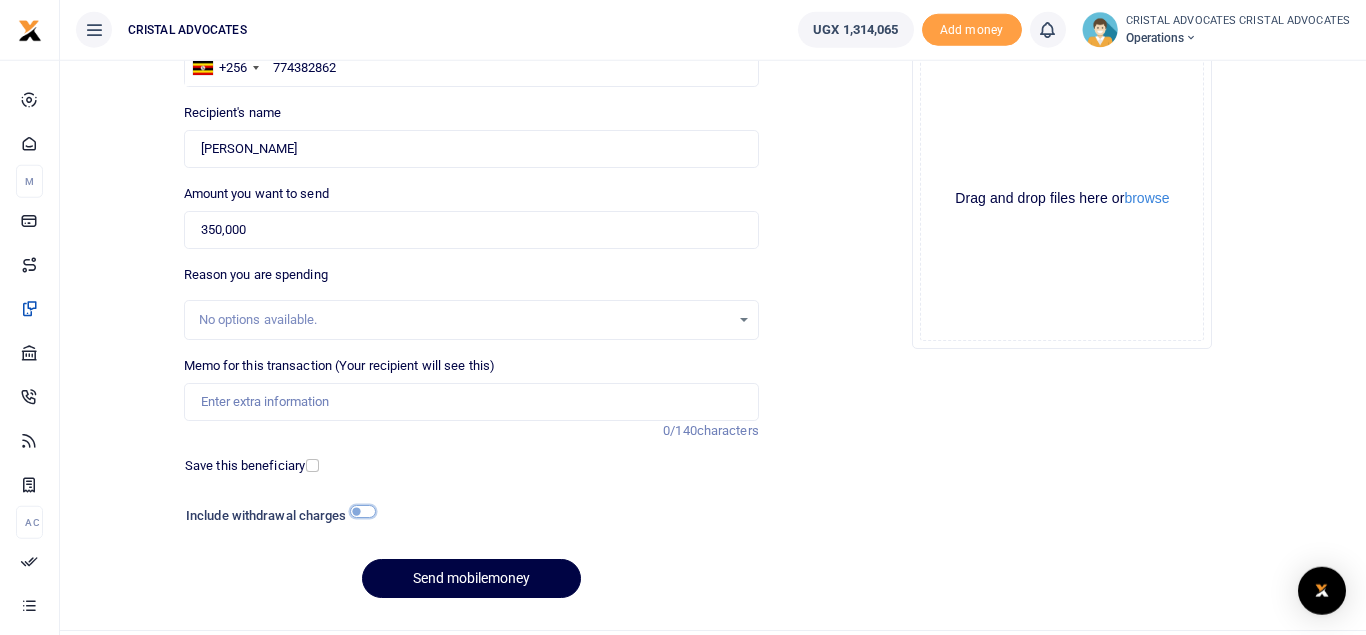 click at bounding box center [363, 511] 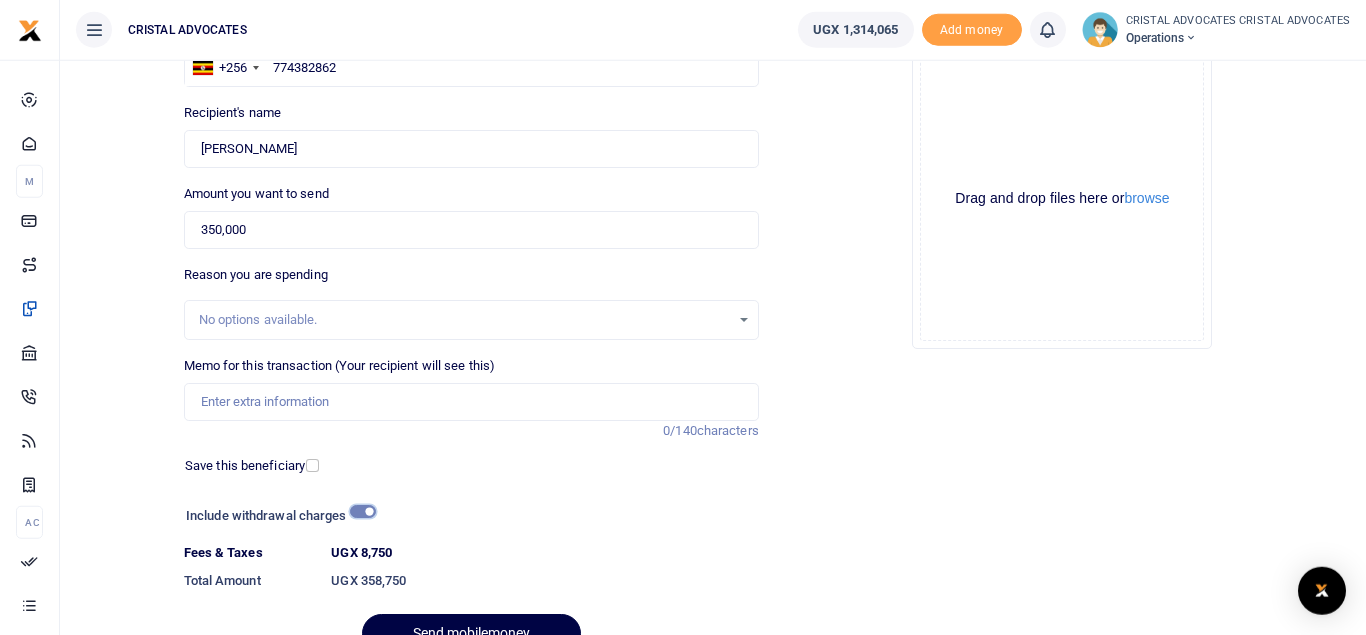 click at bounding box center [363, 511] 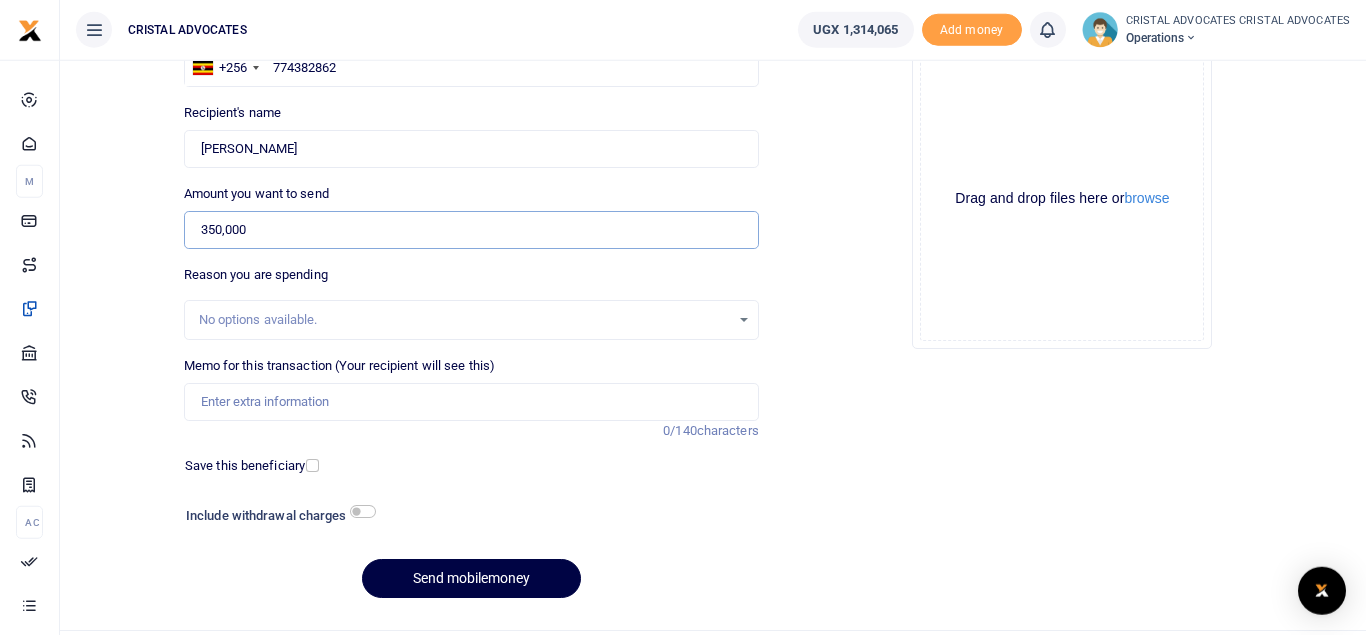 click on "350,000" at bounding box center [471, 230] 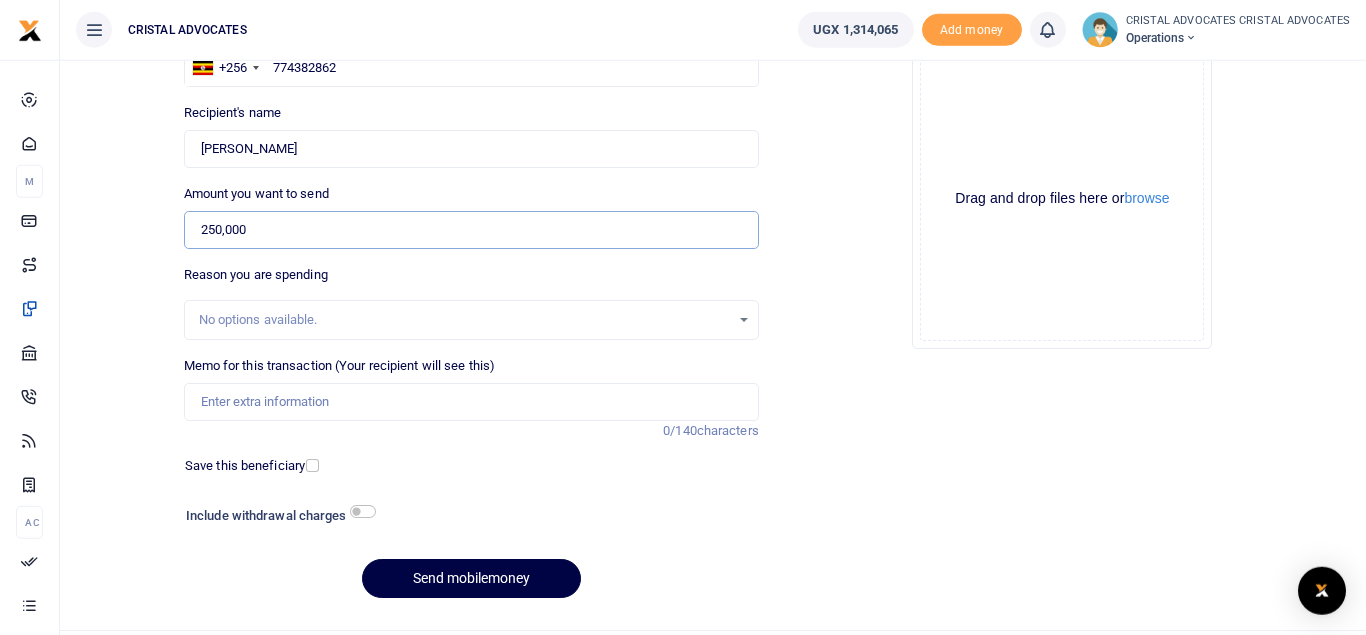 type on "250,000" 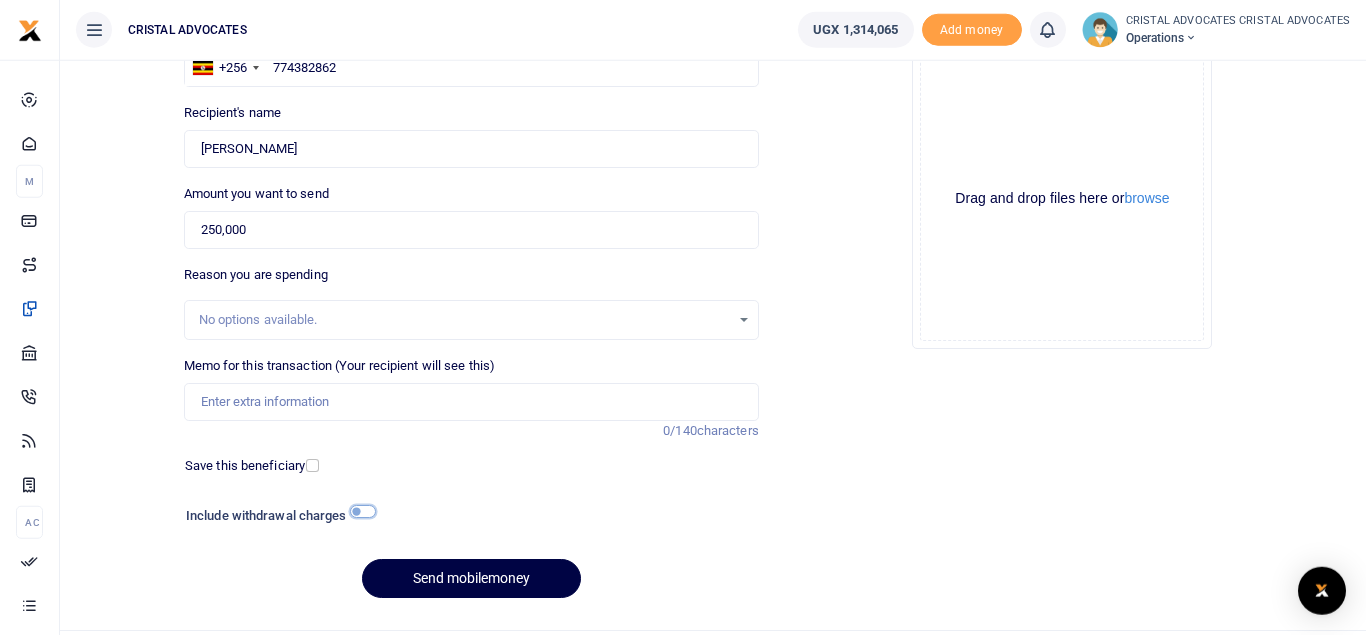 click at bounding box center (363, 511) 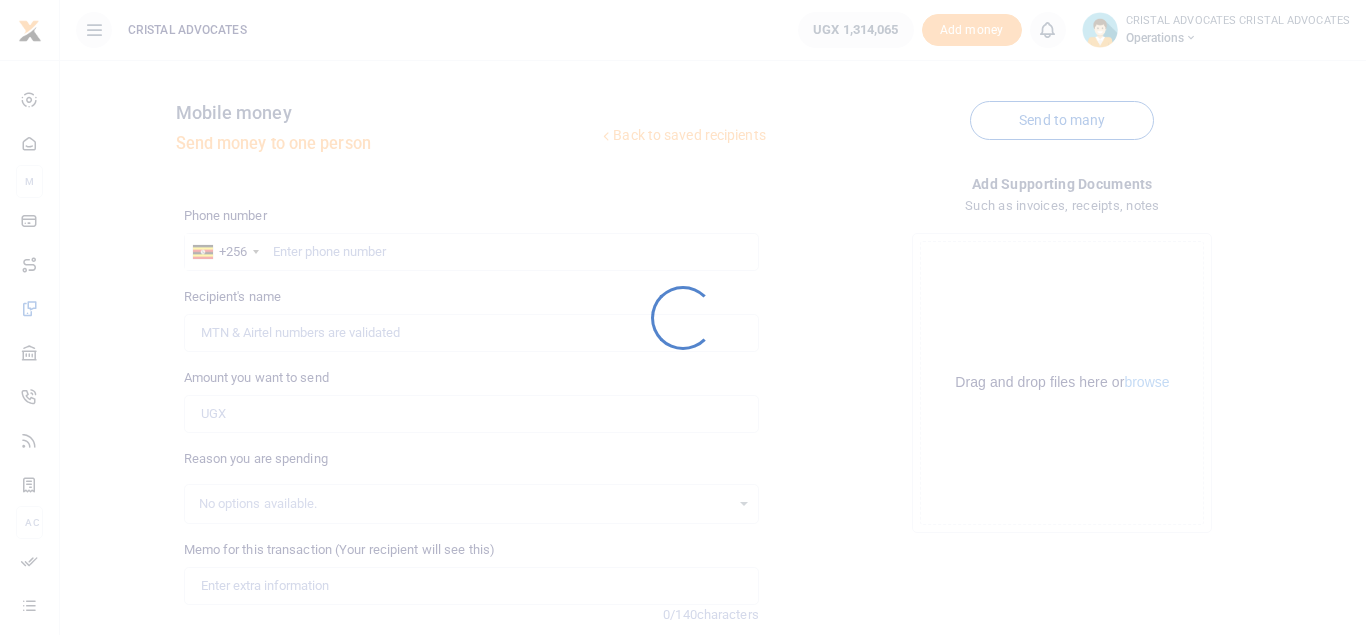 scroll, scrollTop: 0, scrollLeft: 0, axis: both 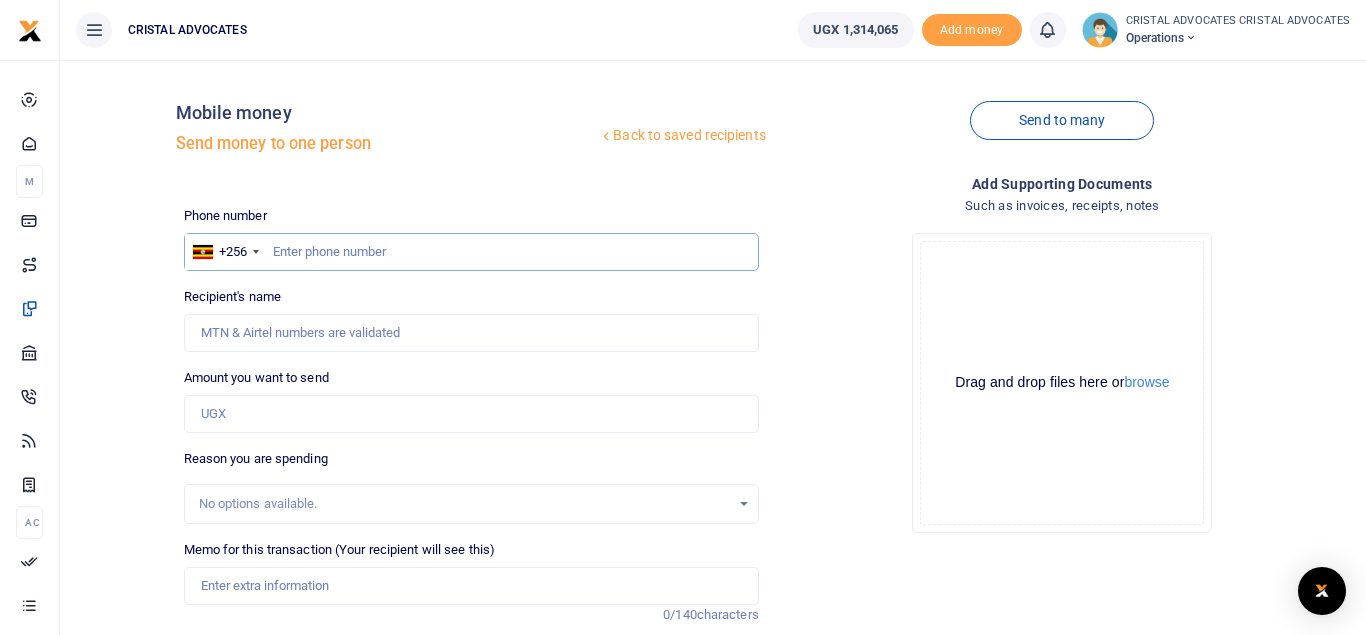 click at bounding box center (471, 252) 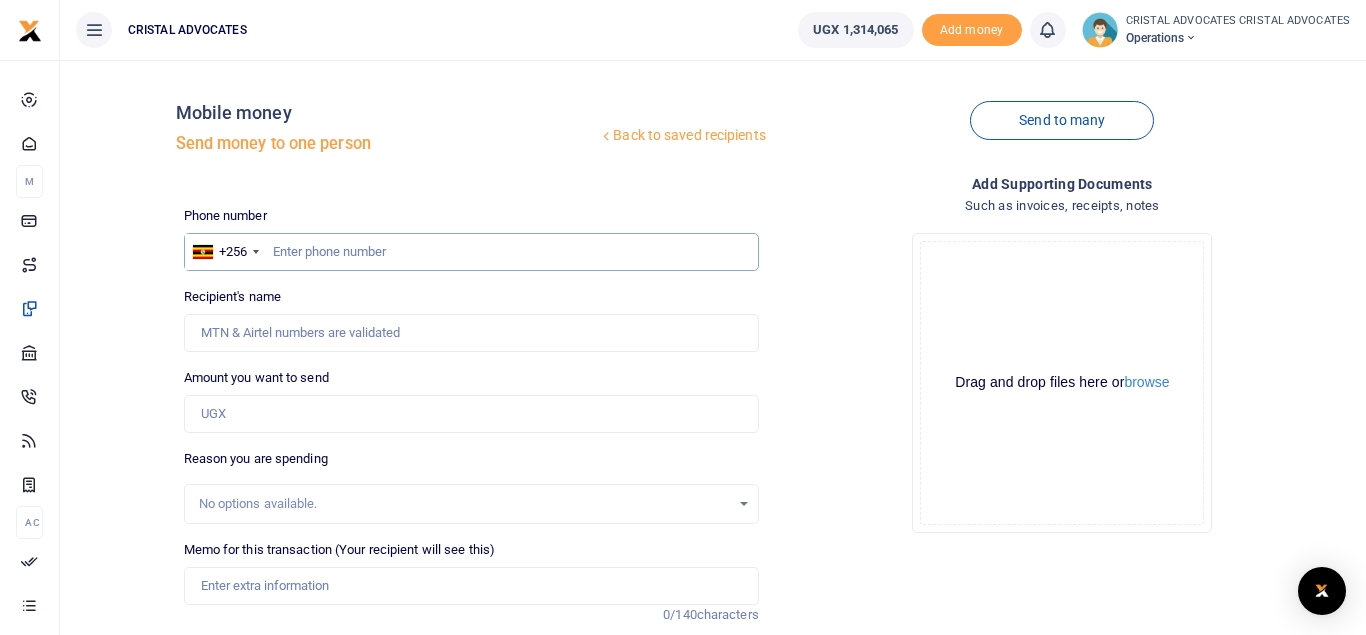 type on "0" 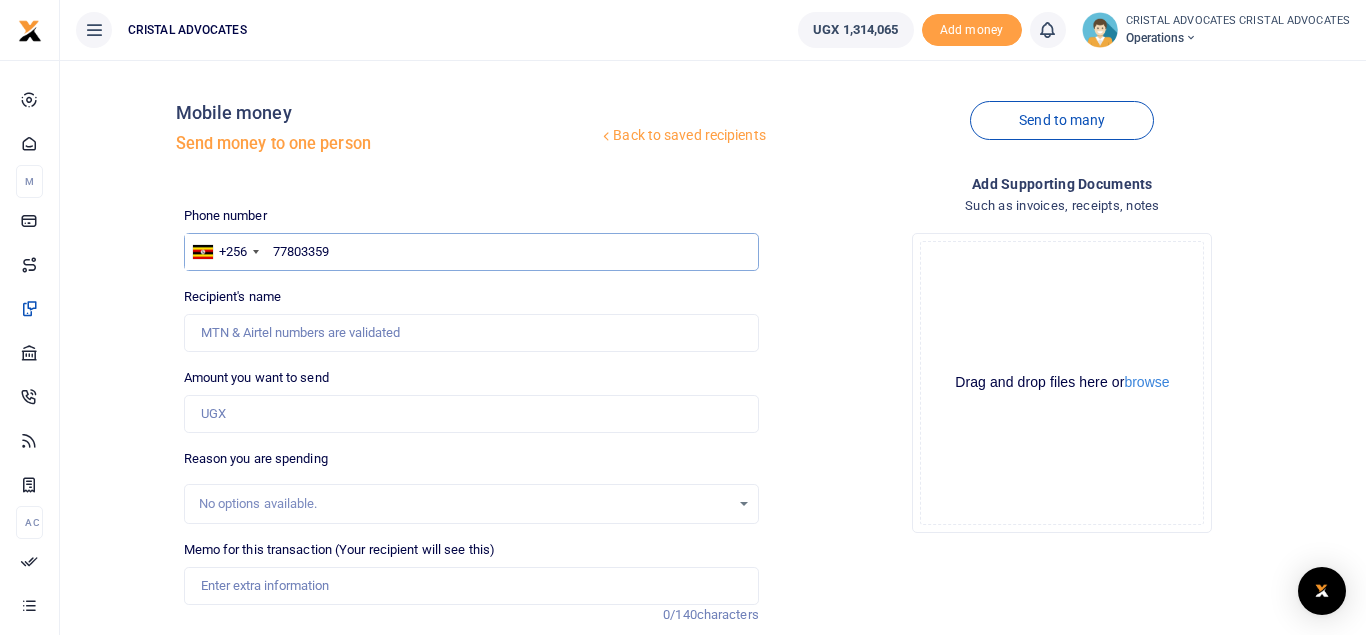 type on "778033591" 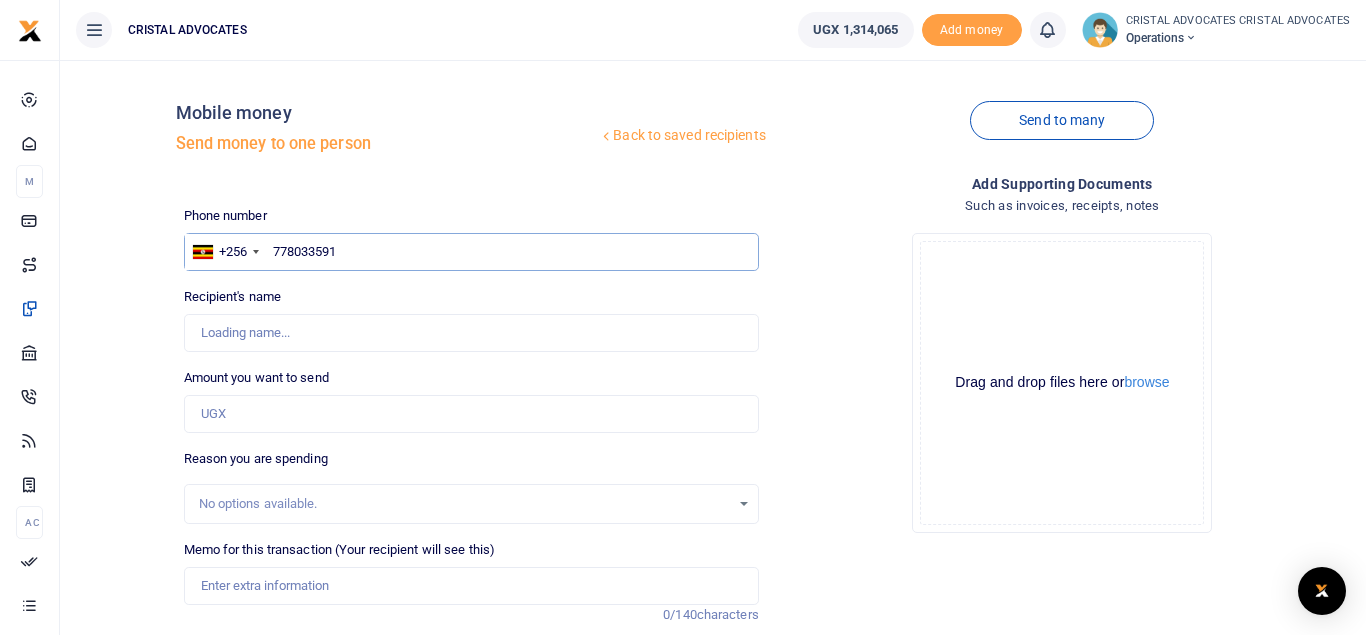 type on "Precious Teira" 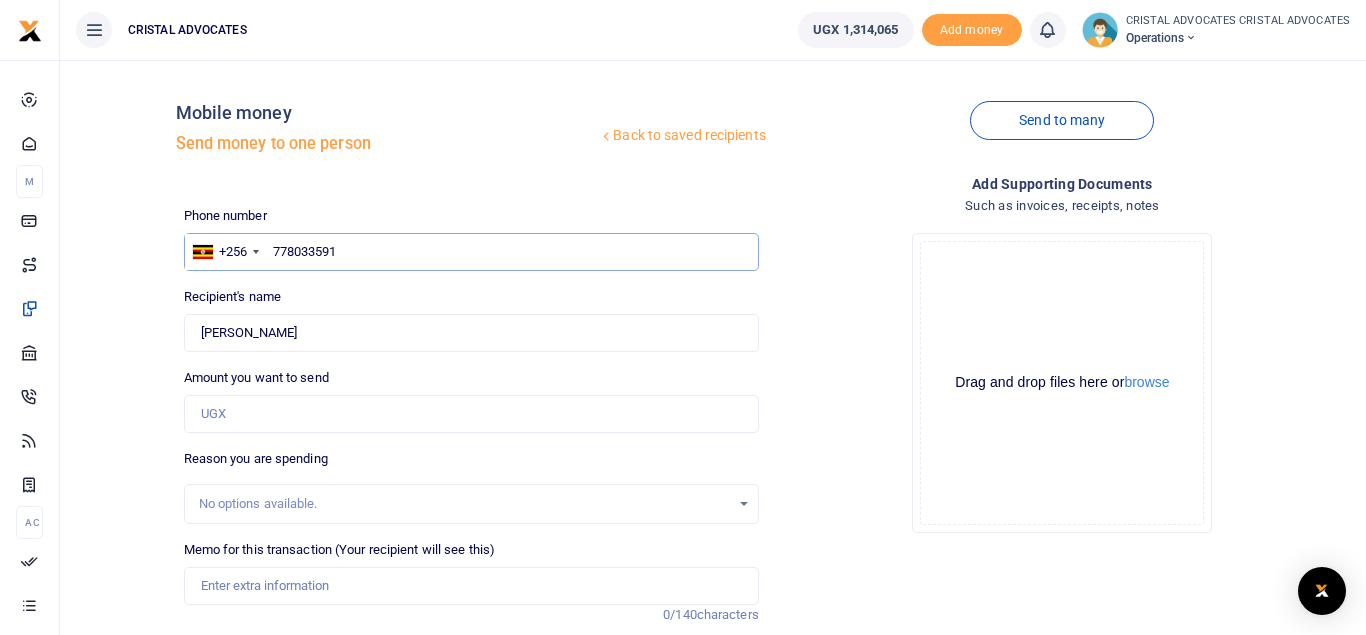 type on "778033591" 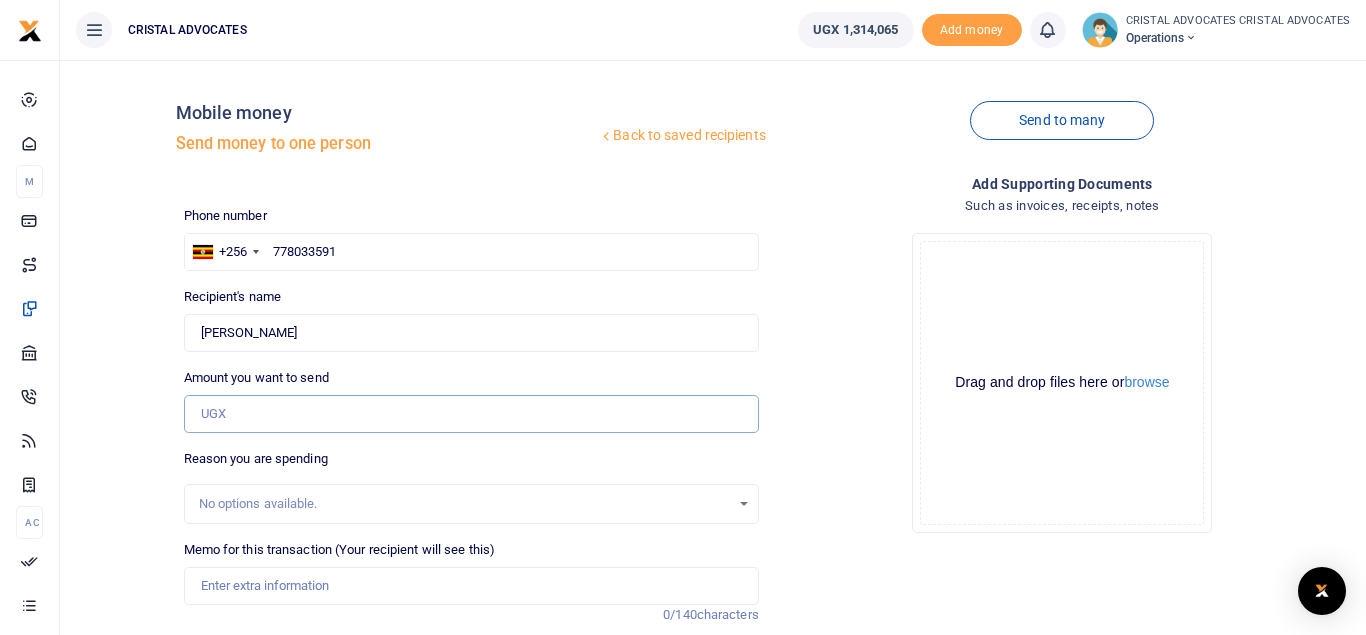 click on "Amount you want to send" at bounding box center [471, 414] 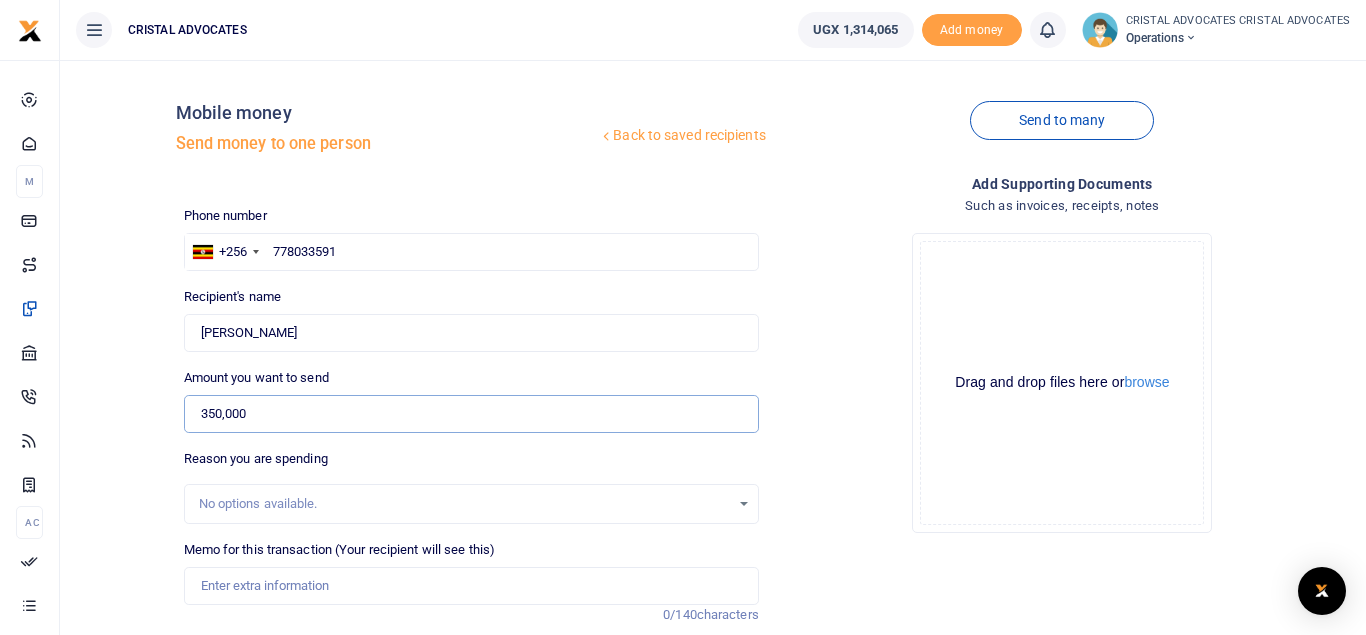 type on "350,000" 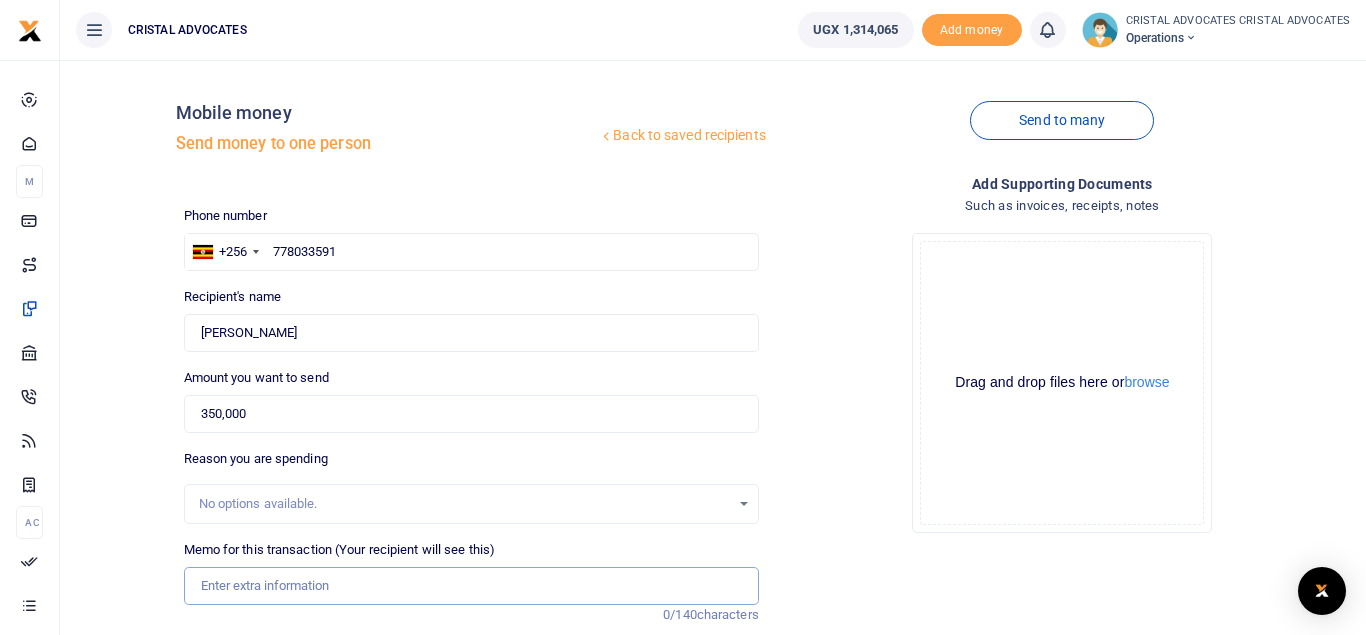 click on "Memo for this transaction (Your recipient will see this)" at bounding box center [471, 586] 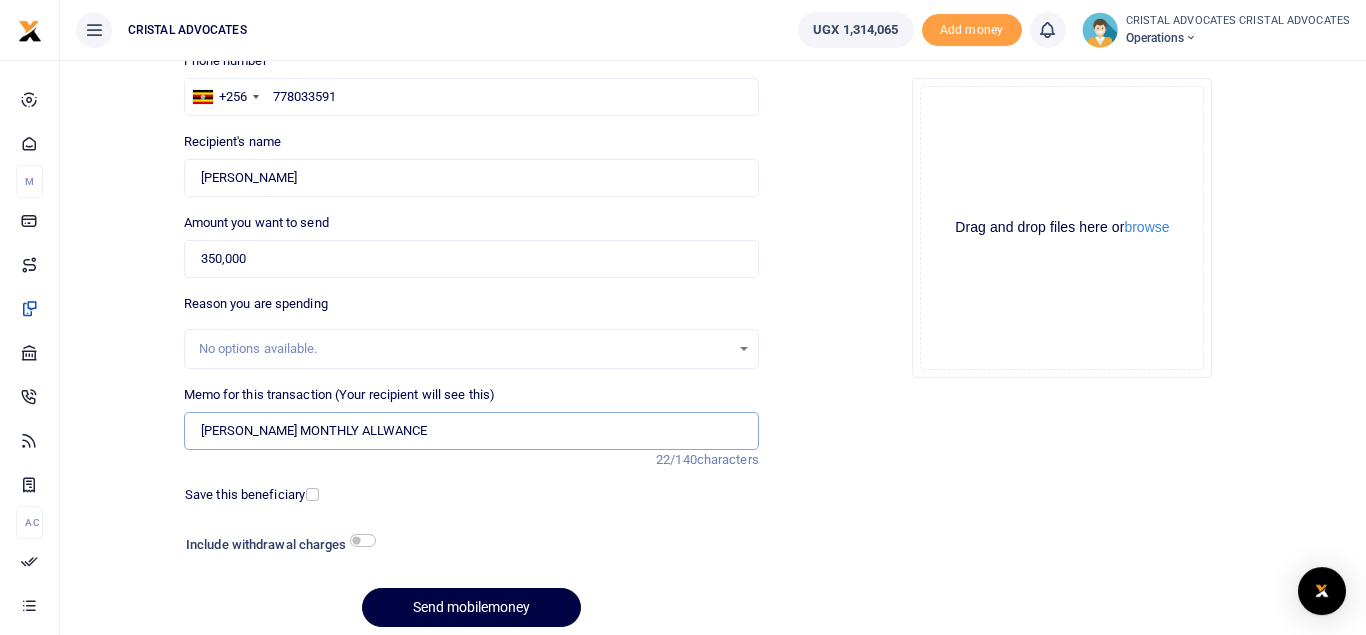 scroll, scrollTop: 156, scrollLeft: 0, axis: vertical 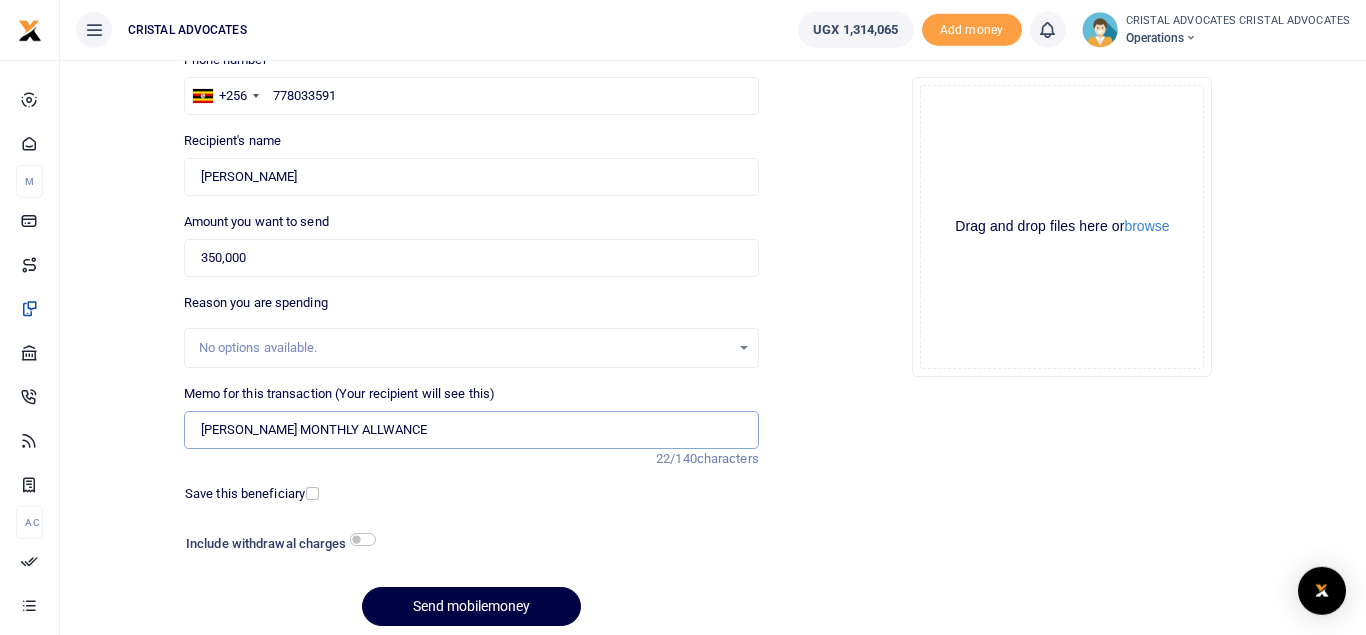 type on "[PERSON_NAME] MONTHLY ALLWANCE" 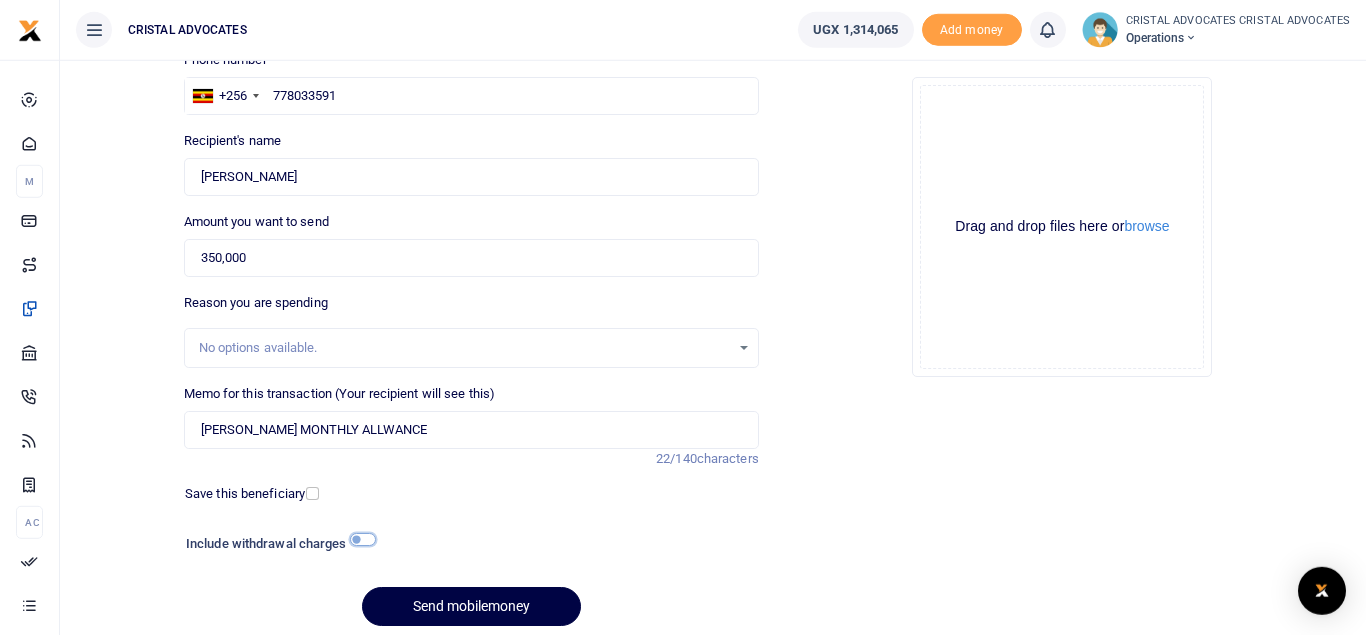 click at bounding box center [363, 539] 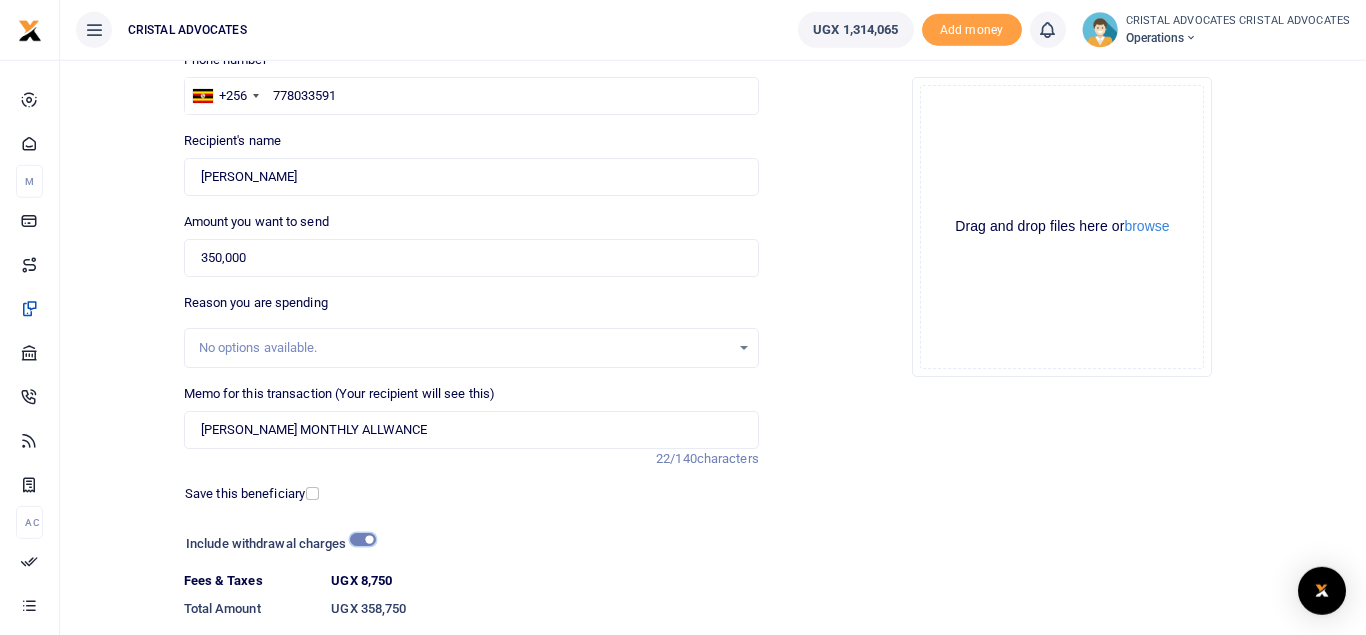 scroll, scrollTop: 286, scrollLeft: 0, axis: vertical 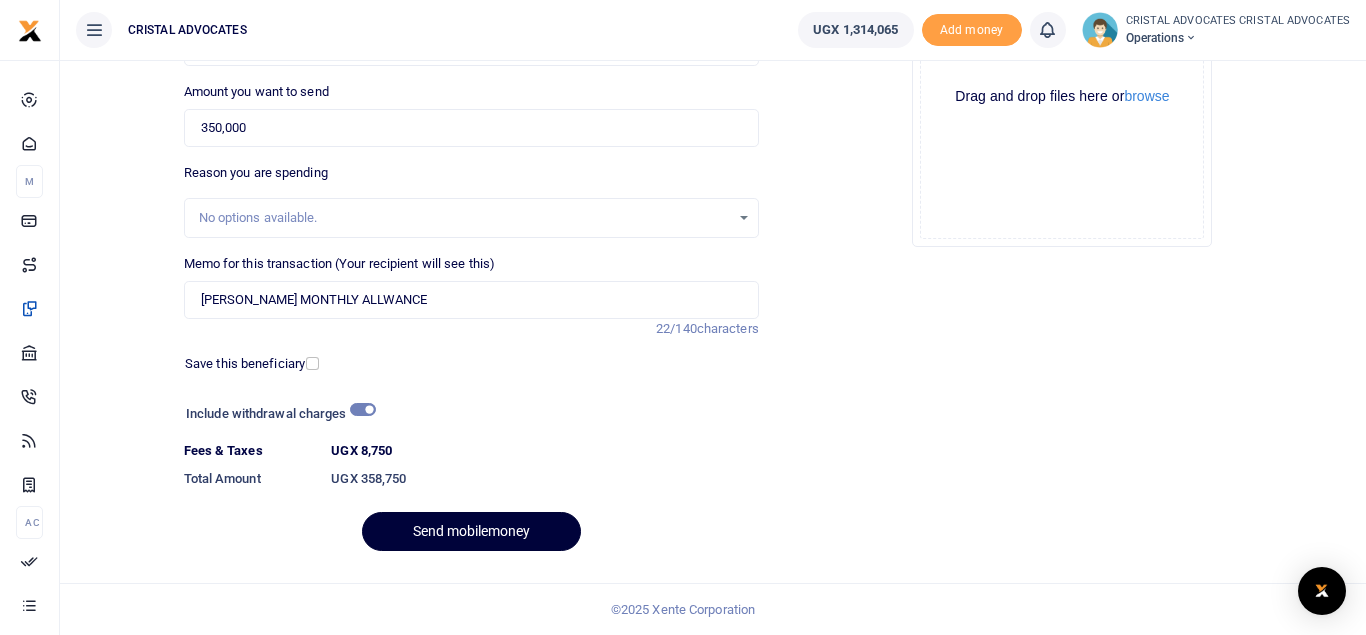 click on "Send mobilemoney" at bounding box center (471, 531) 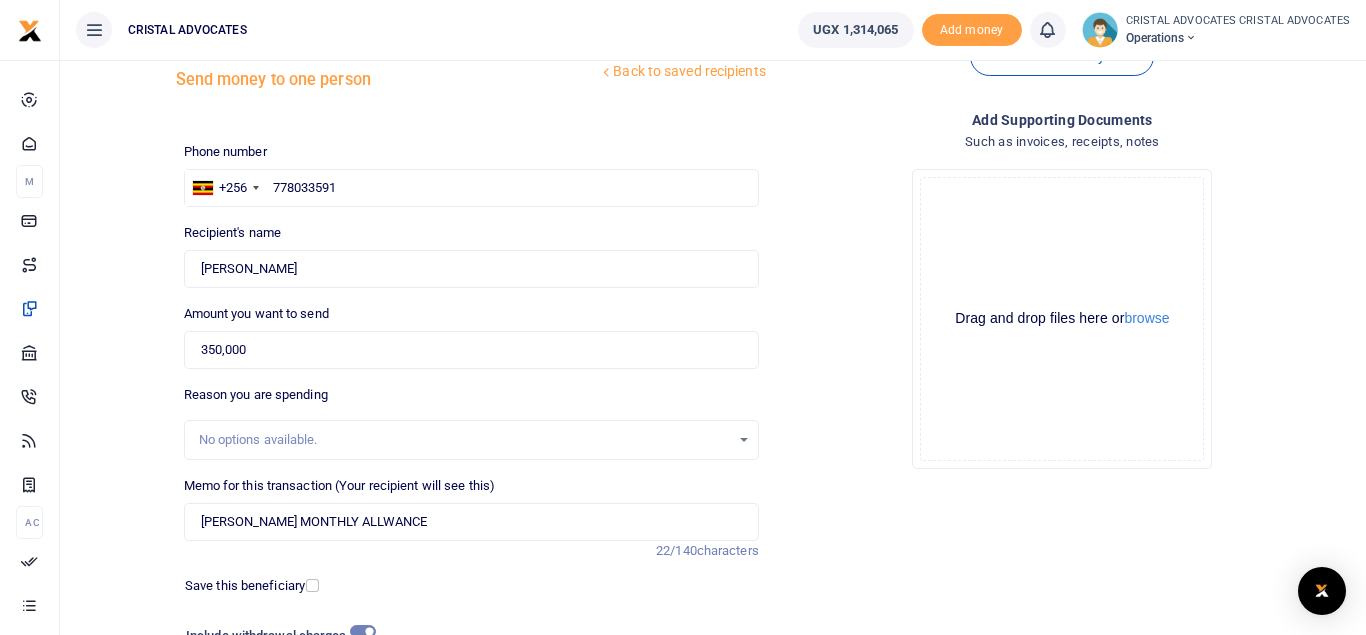 scroll, scrollTop: 63, scrollLeft: 0, axis: vertical 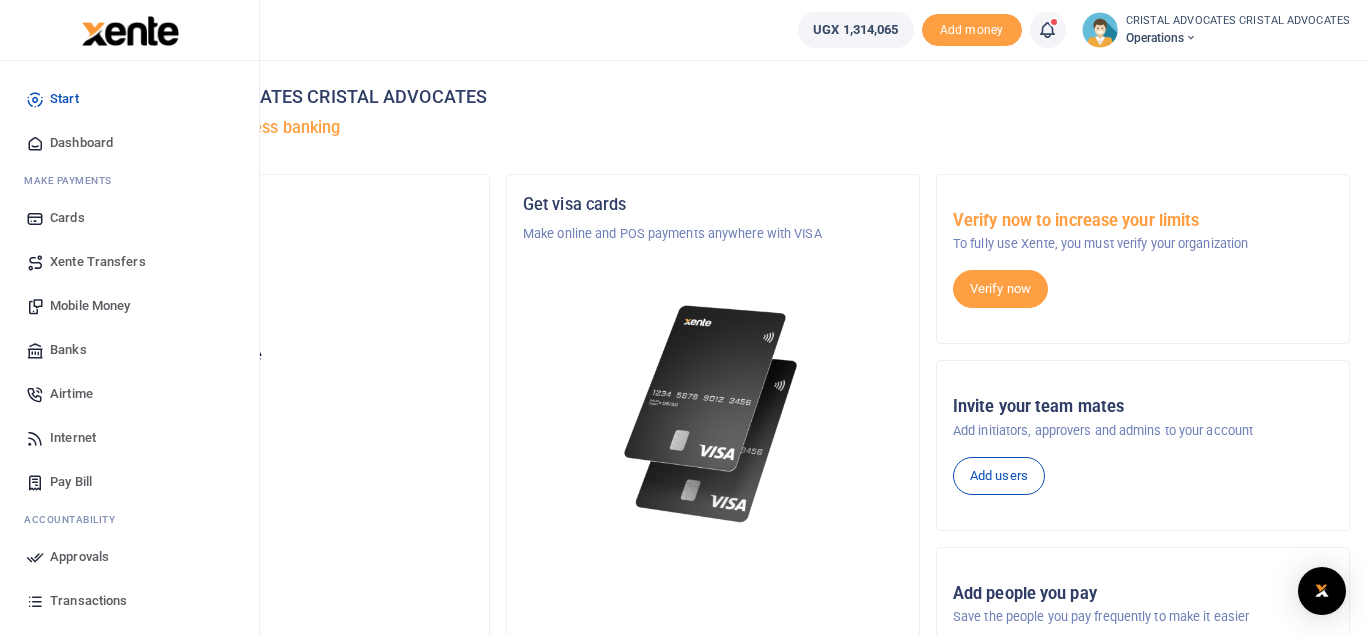 click on "Mobile Money" at bounding box center [90, 306] 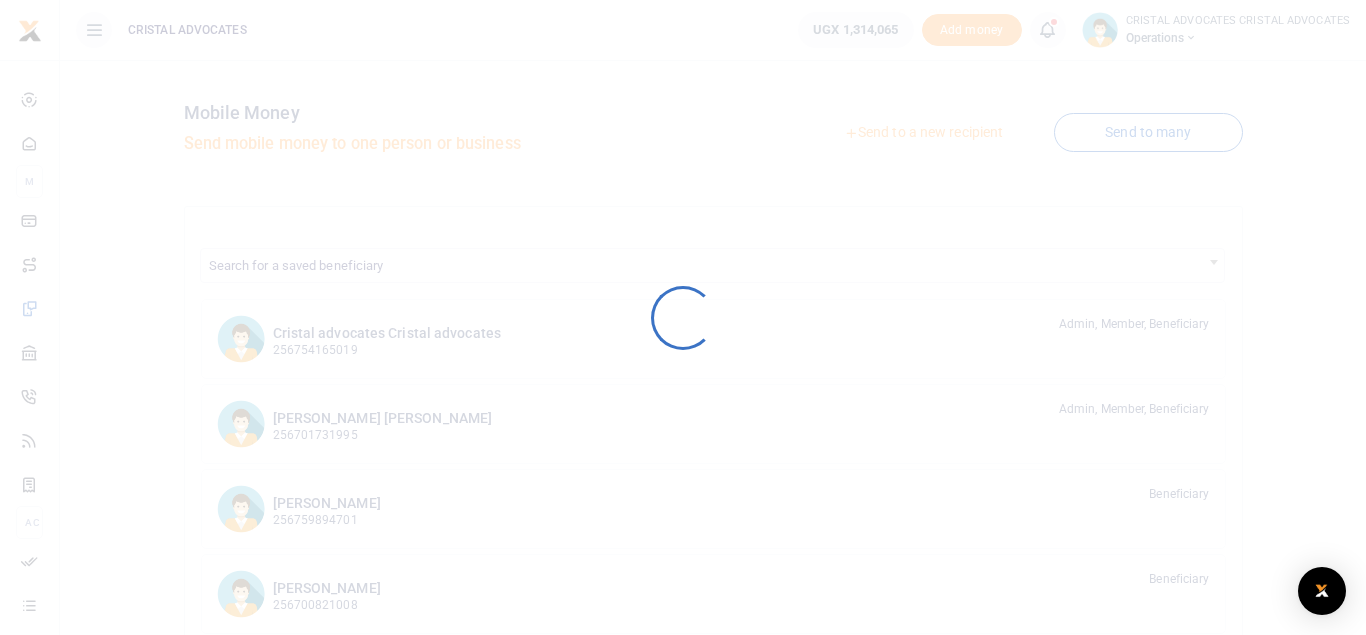 scroll, scrollTop: 0, scrollLeft: 0, axis: both 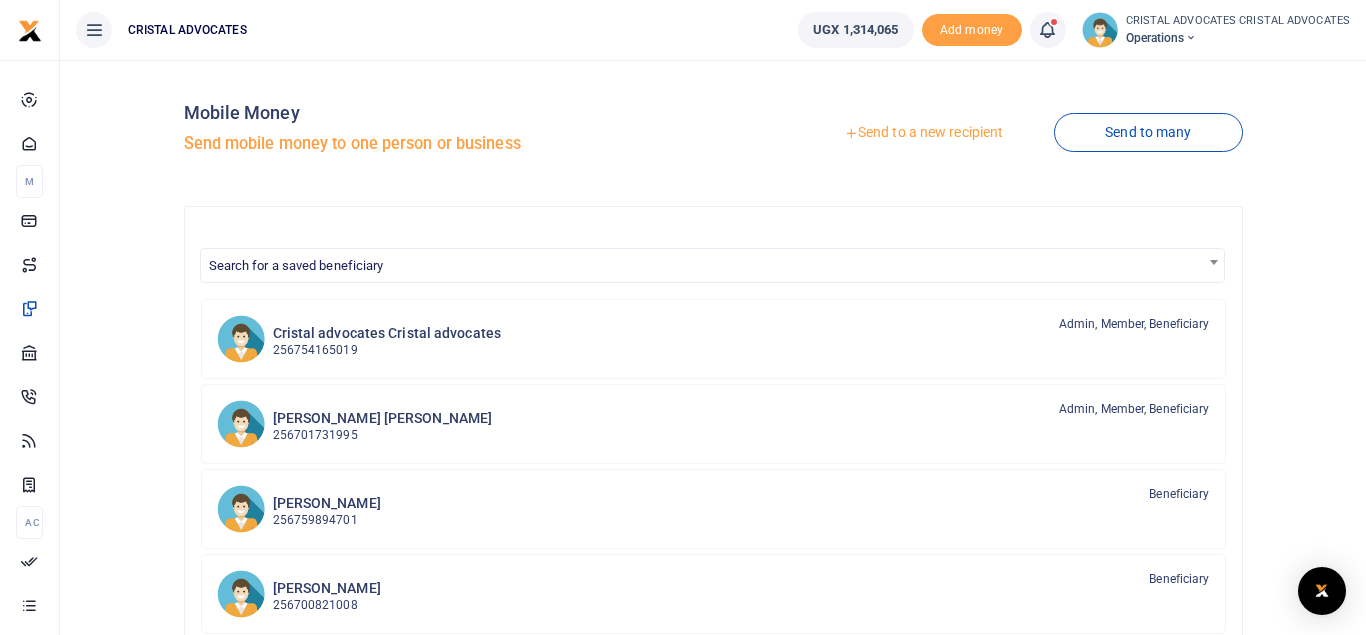 click on "Send to a new recipient" at bounding box center (923, 133) 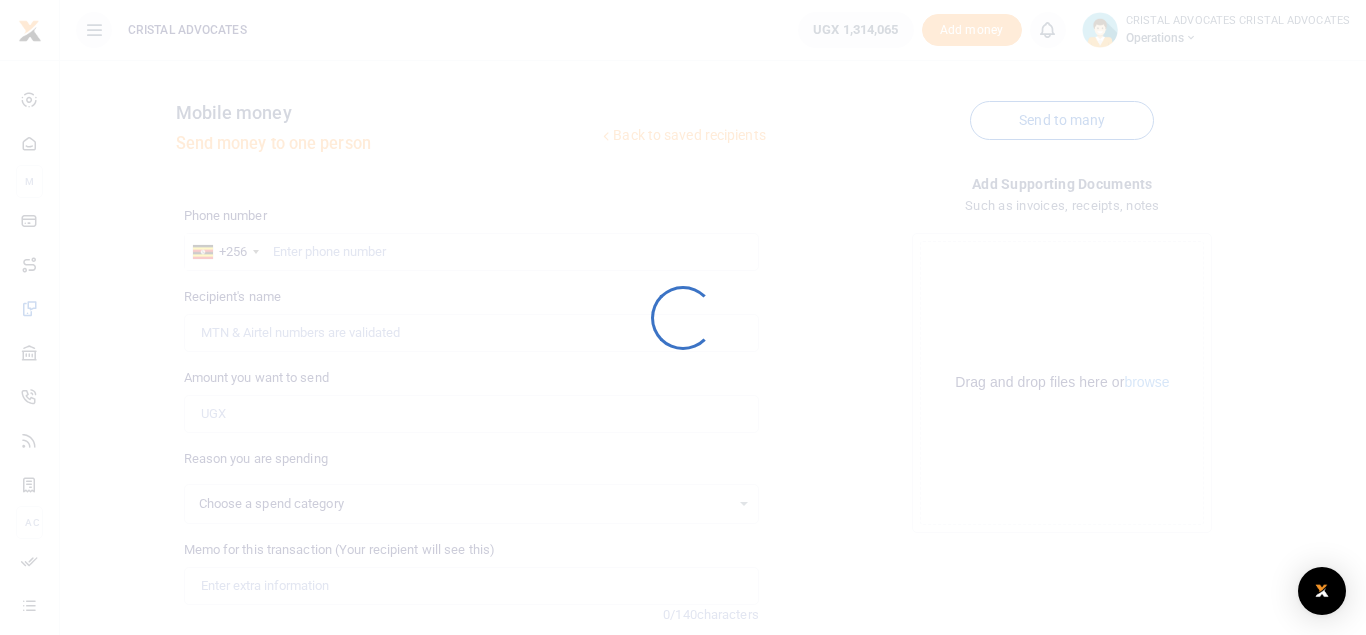 scroll, scrollTop: 0, scrollLeft: 0, axis: both 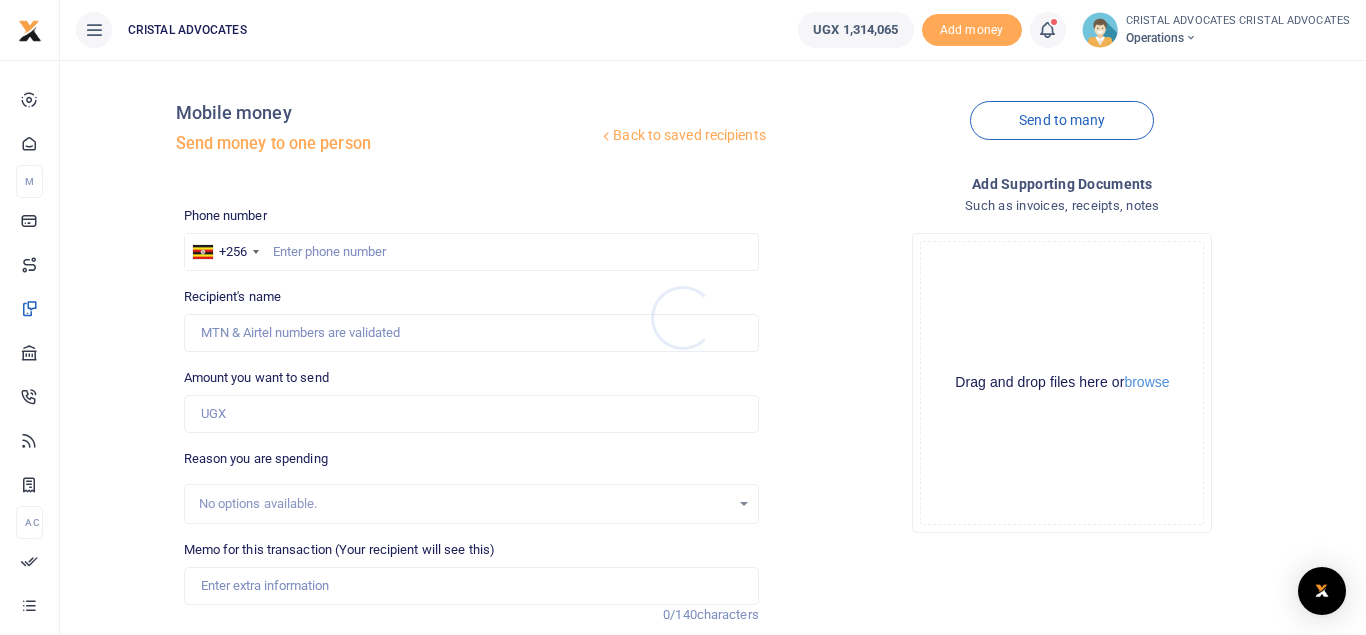 click at bounding box center [683, 317] 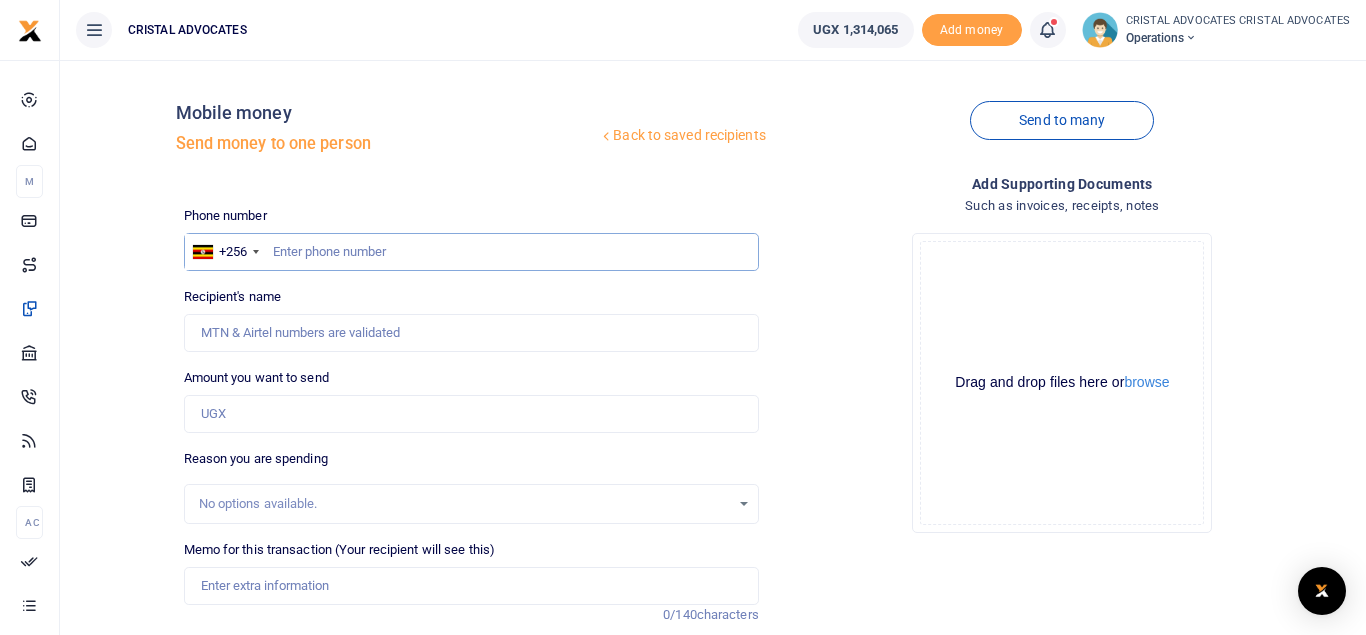 click at bounding box center (471, 252) 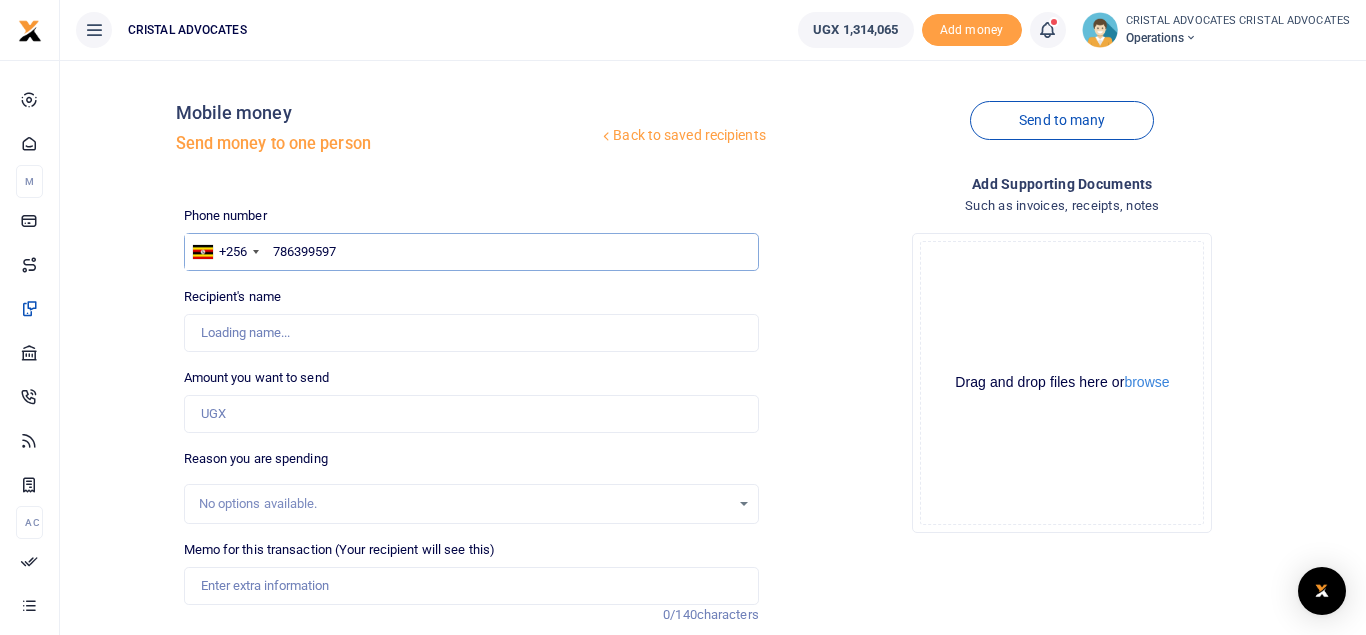 type on "786399597" 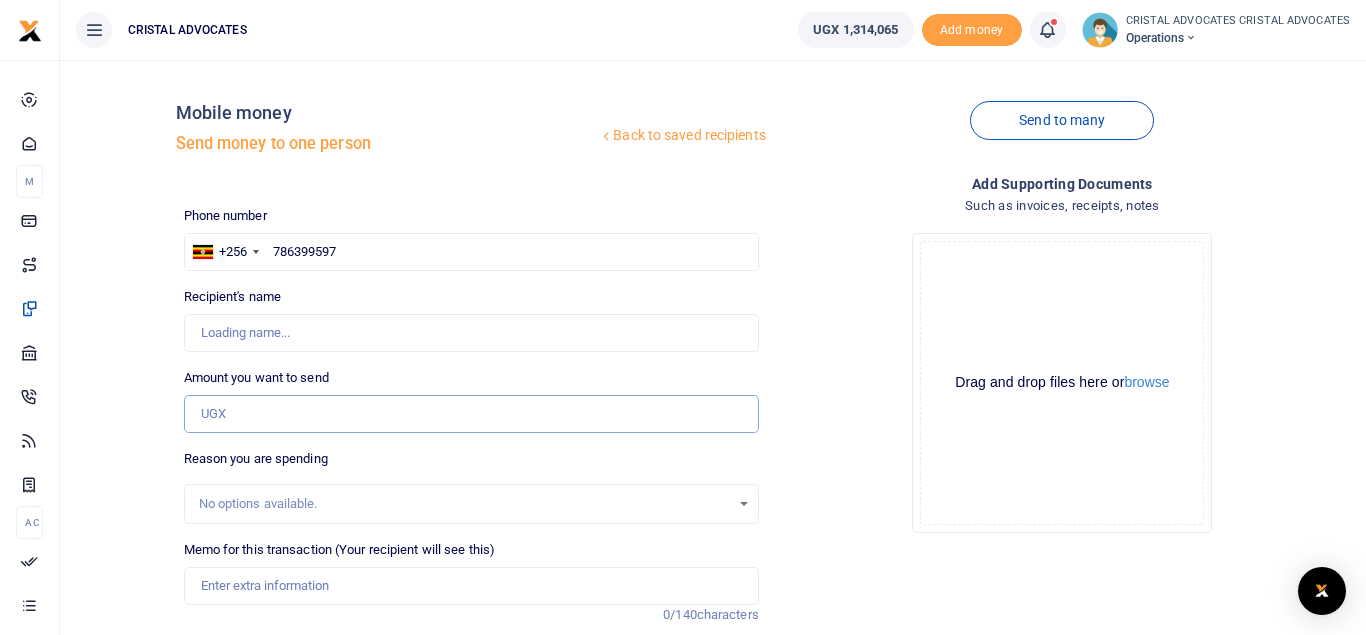 click on "Amount you want to send" at bounding box center [471, 414] 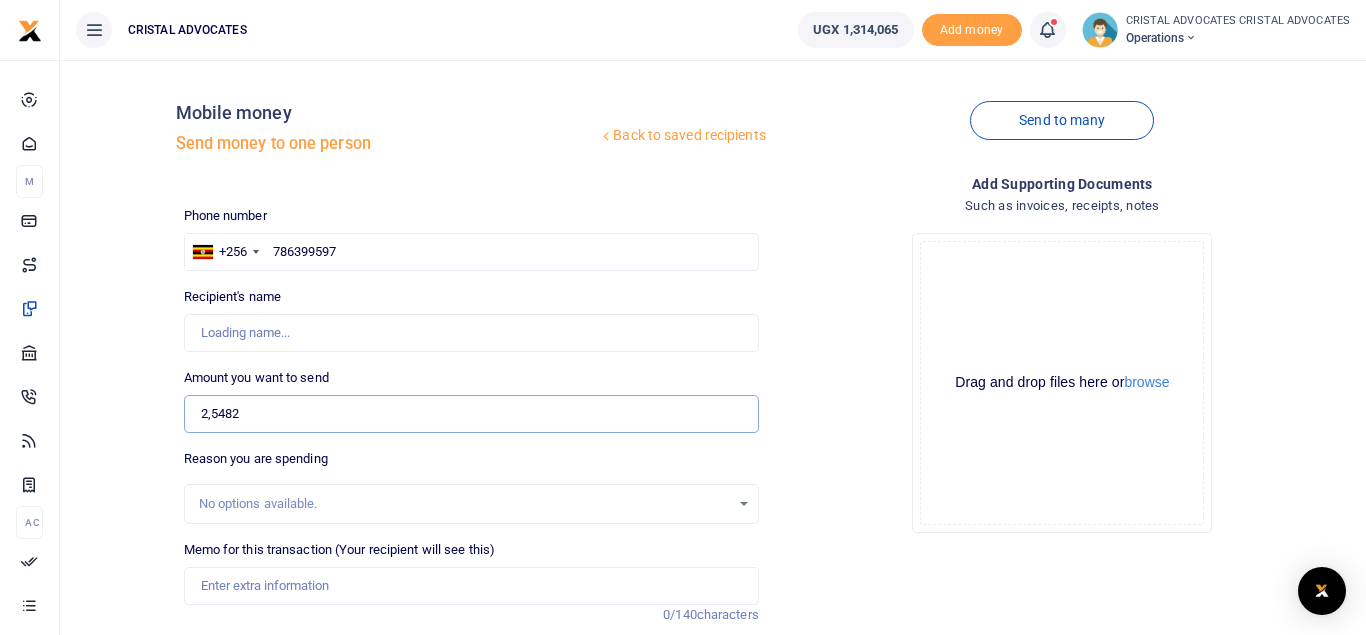type on "25,482" 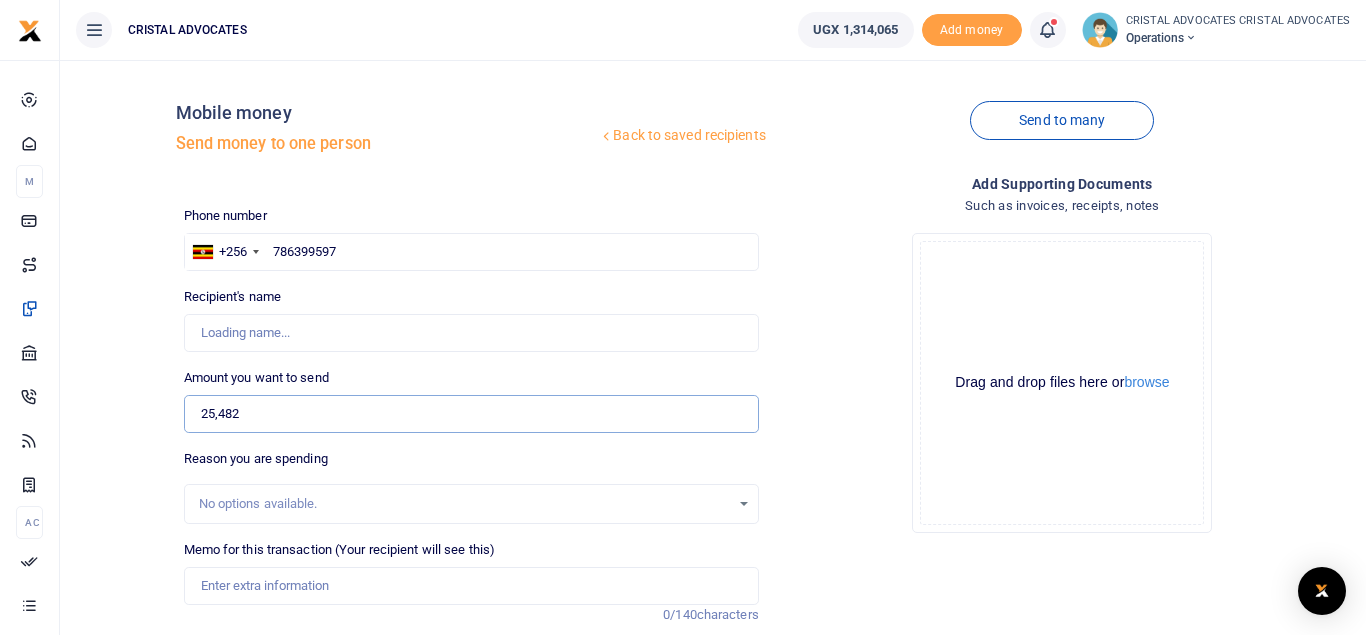 type on "[PERSON_NAME]" 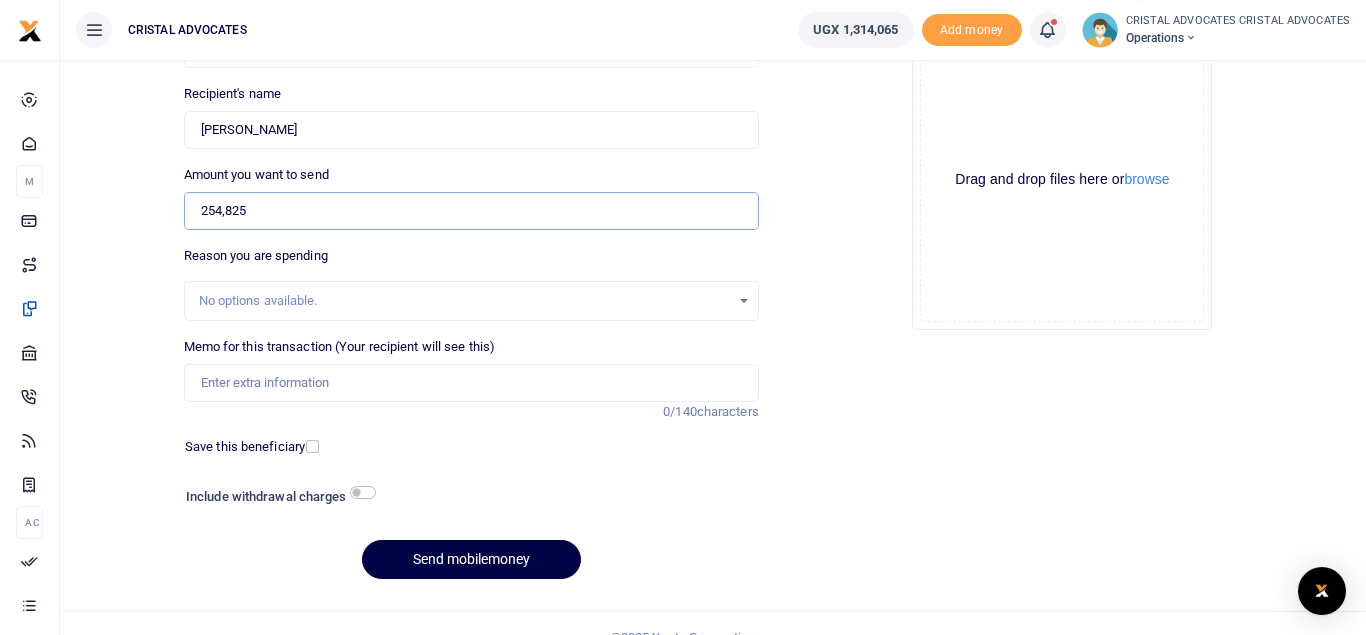 scroll, scrollTop: 204, scrollLeft: 0, axis: vertical 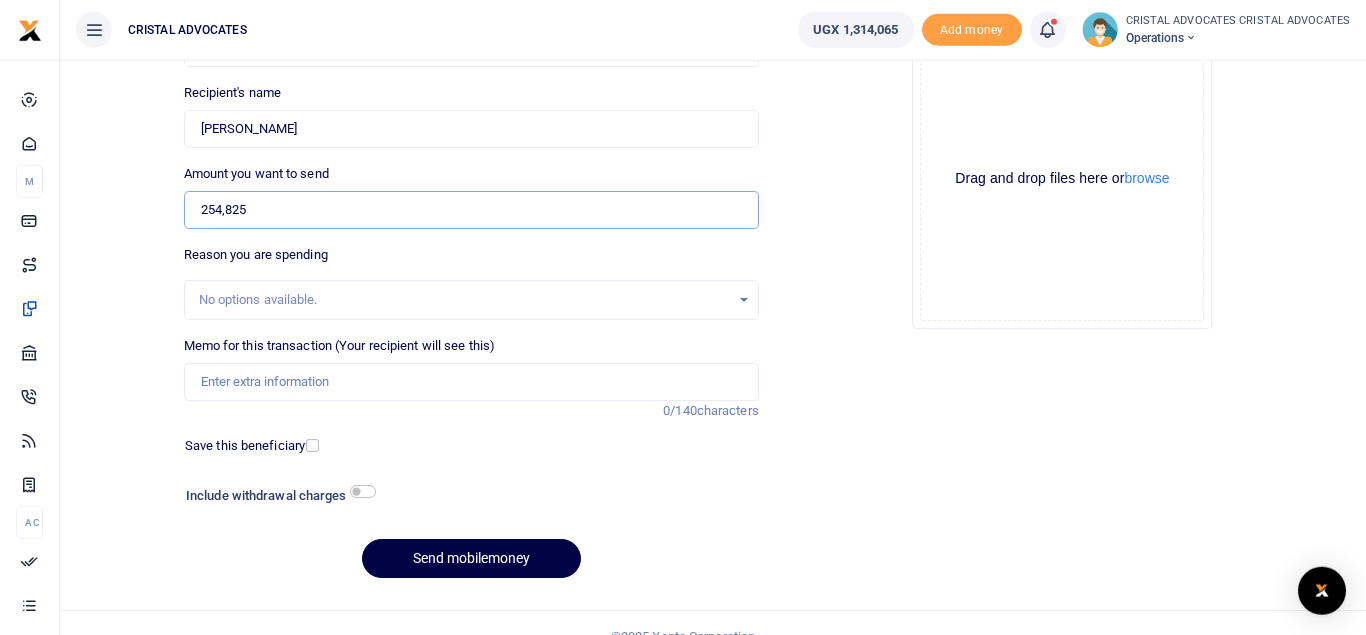 type on "254,825" 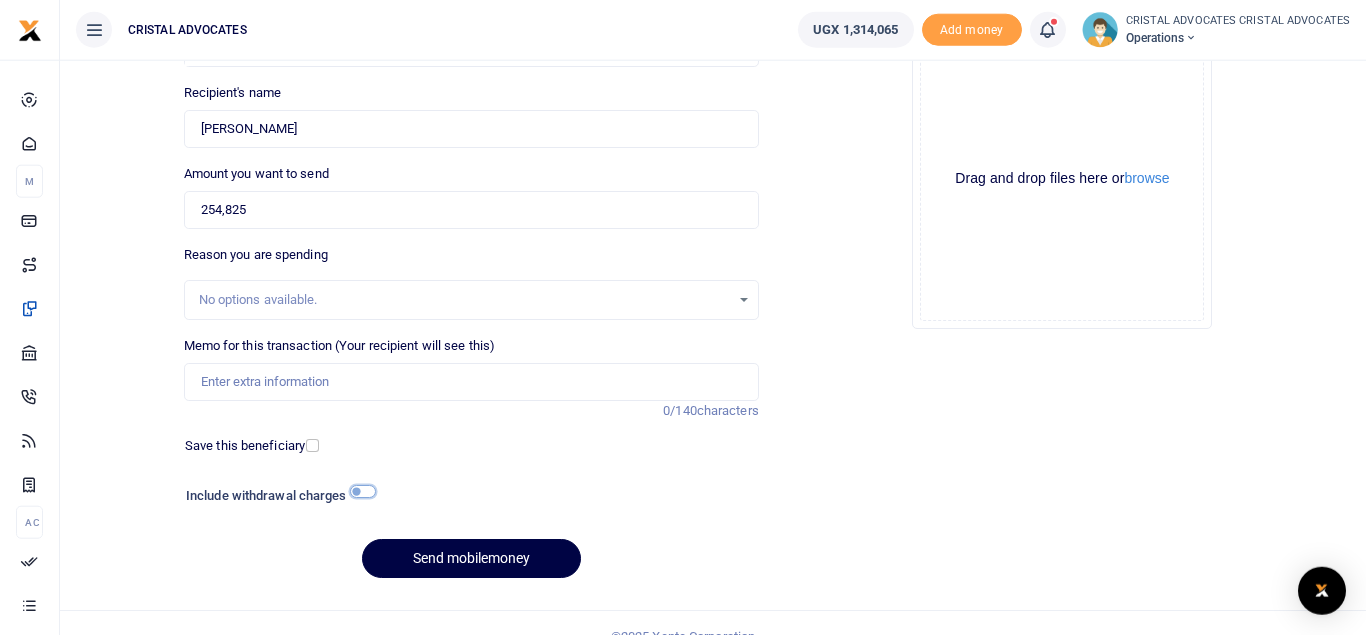 click at bounding box center [363, 491] 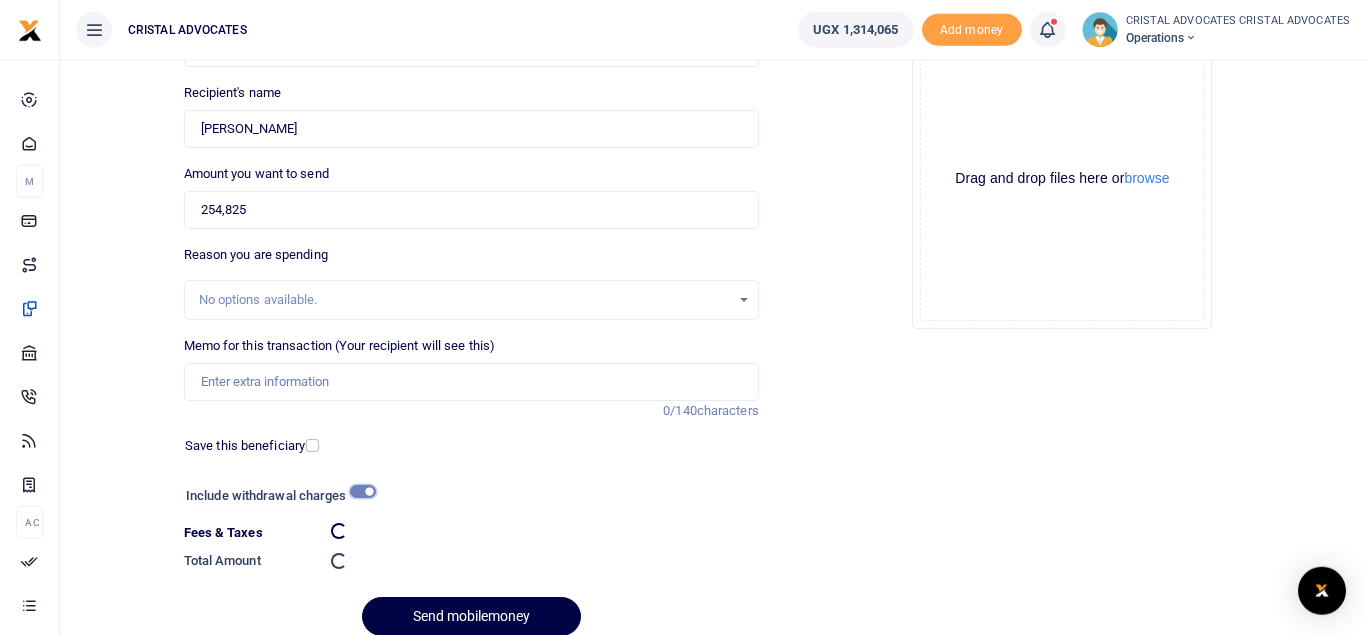 click at bounding box center (363, 491) 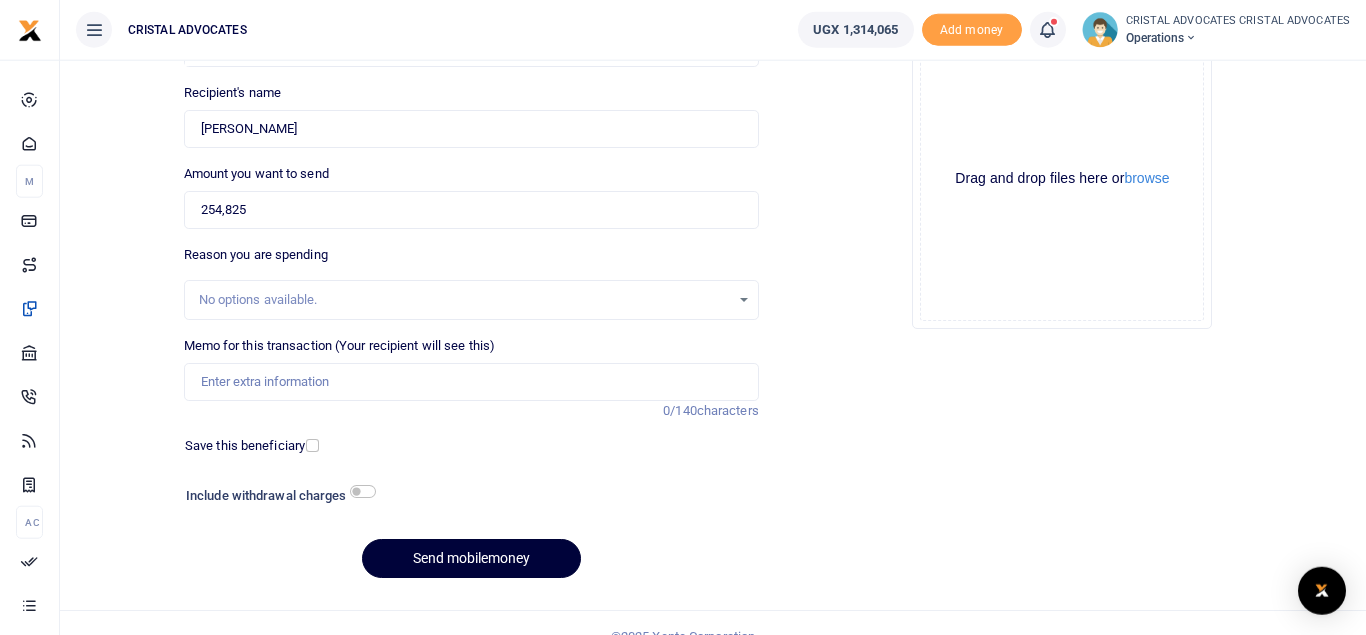 click on "Send mobilemoney" at bounding box center (471, 558) 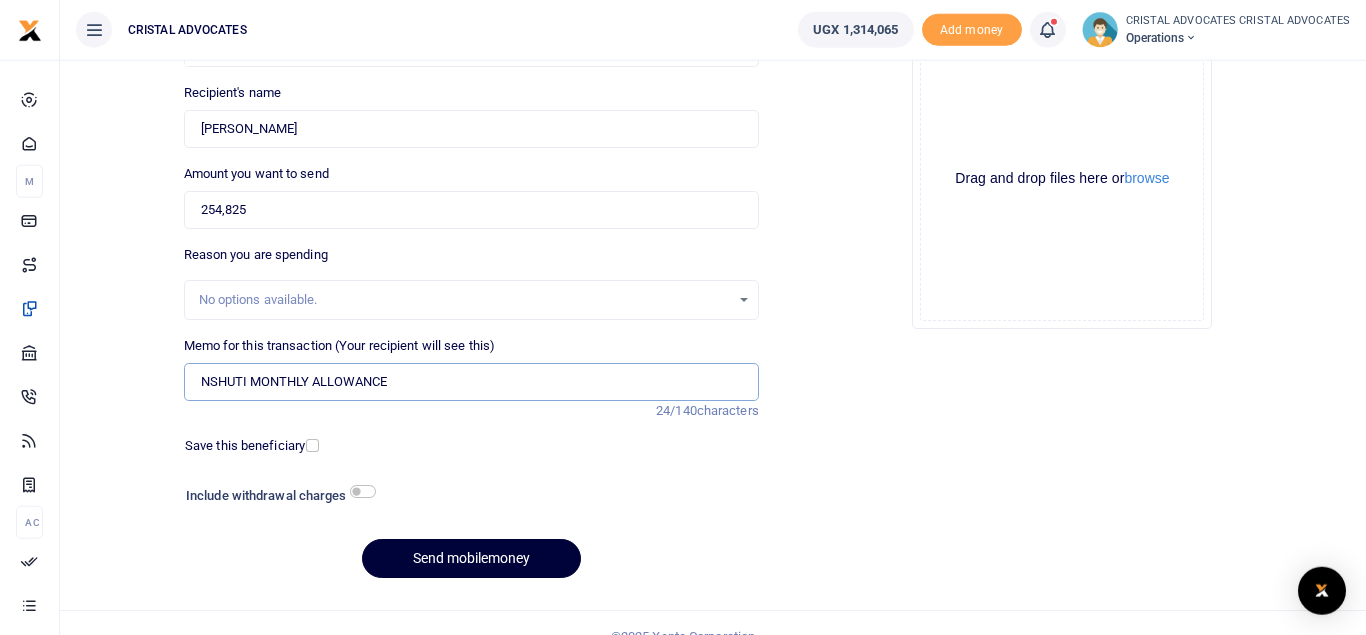 type on "NSHUTI MONTHLY ALLOWANCE" 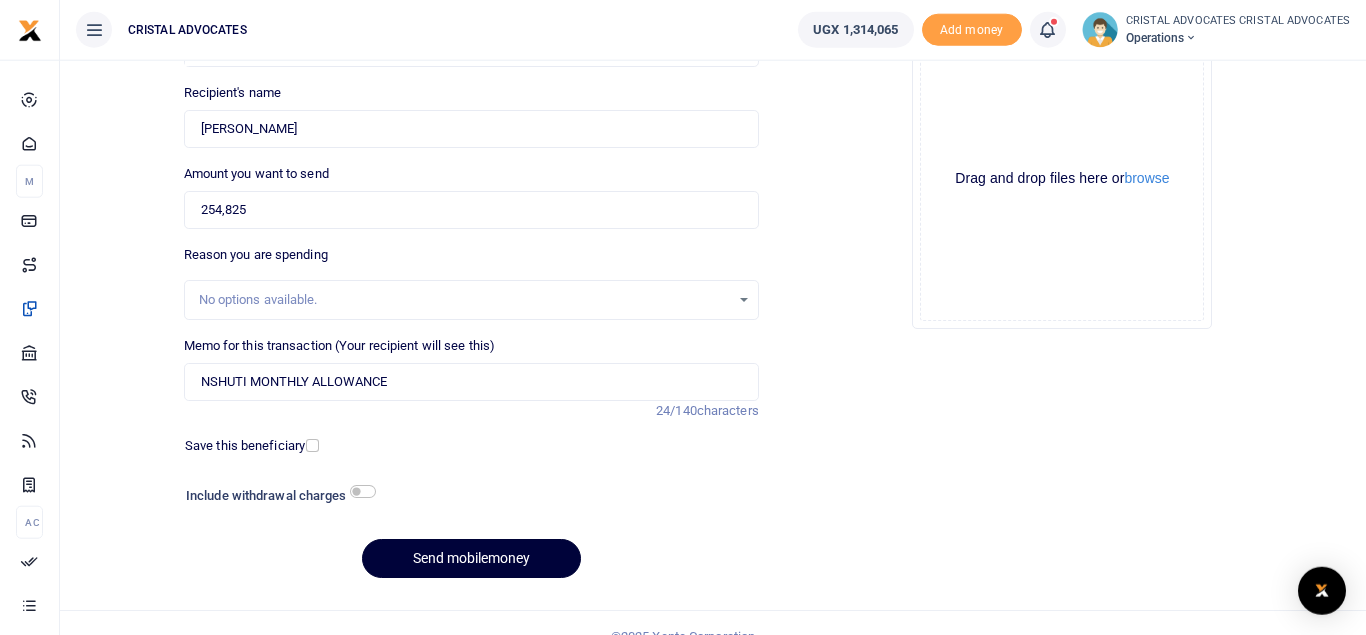 click on "Send mobilemoney" at bounding box center (471, 558) 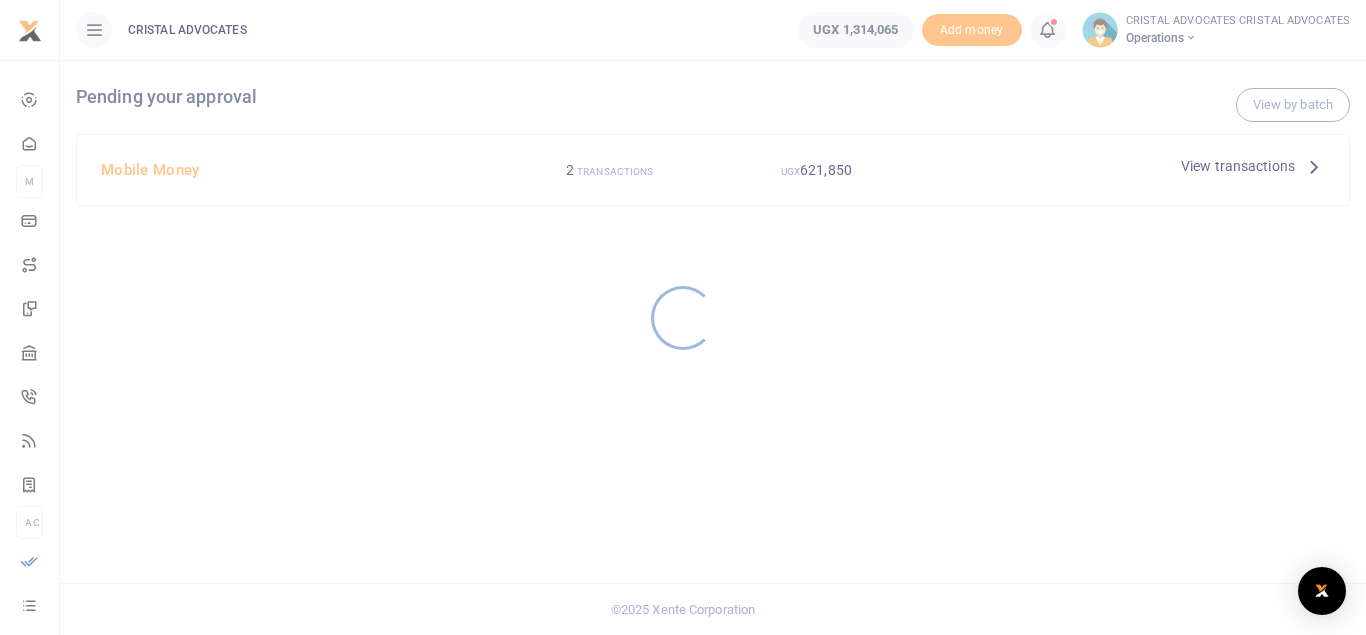 scroll, scrollTop: 0, scrollLeft: 0, axis: both 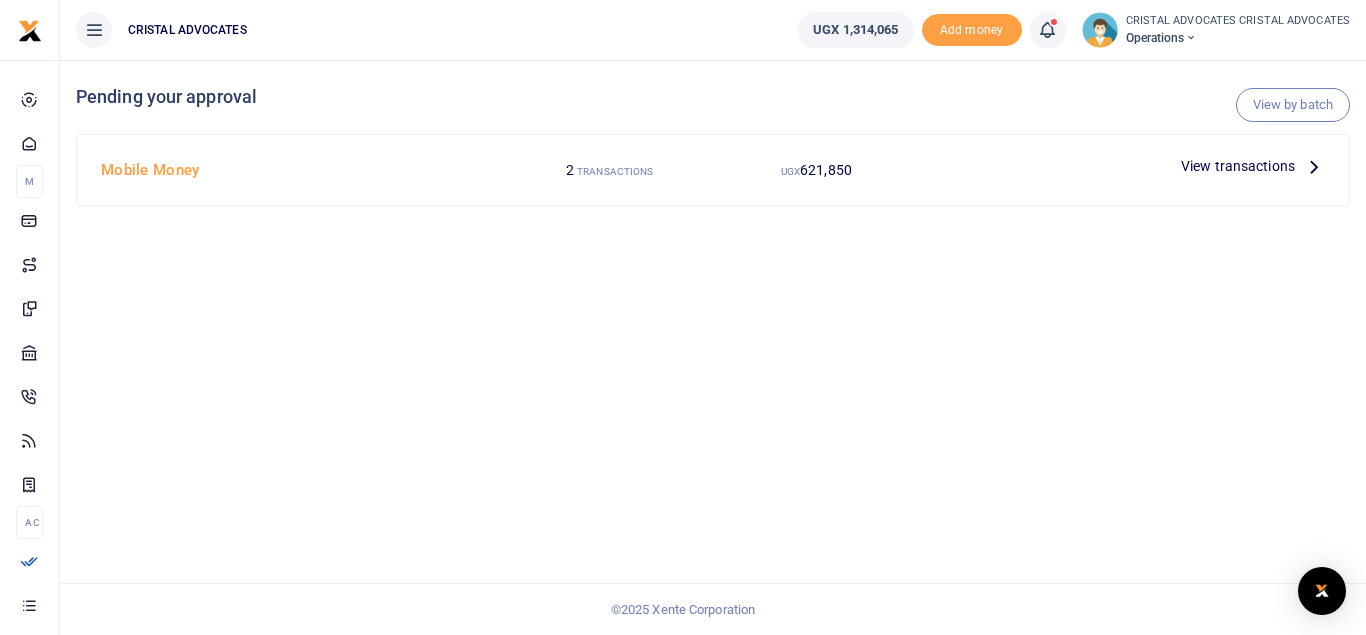 click at bounding box center (1314, 166) 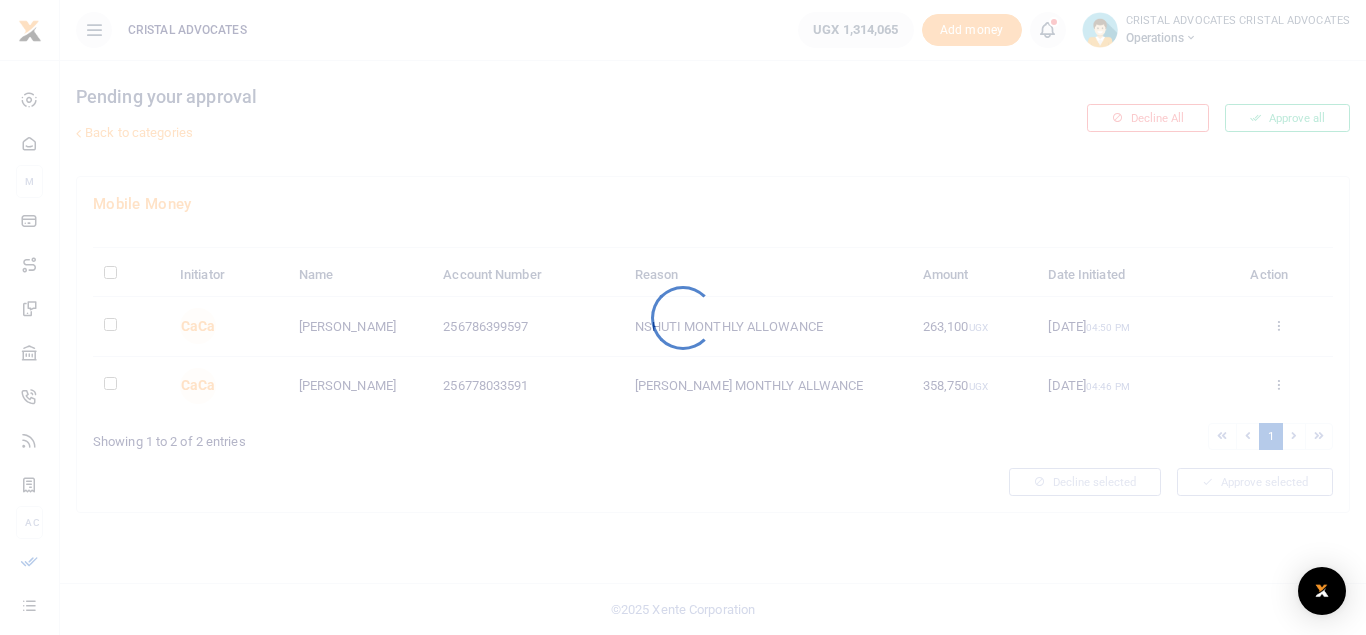 scroll, scrollTop: 0, scrollLeft: 0, axis: both 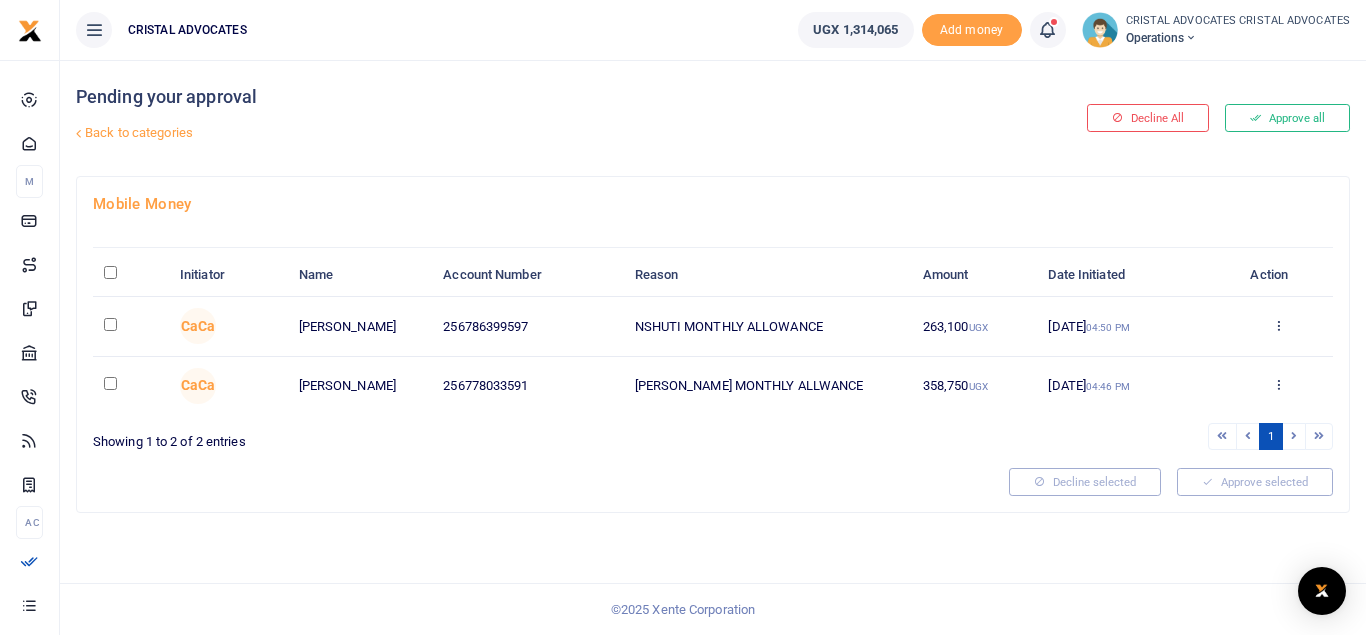 click at bounding box center [131, 326] 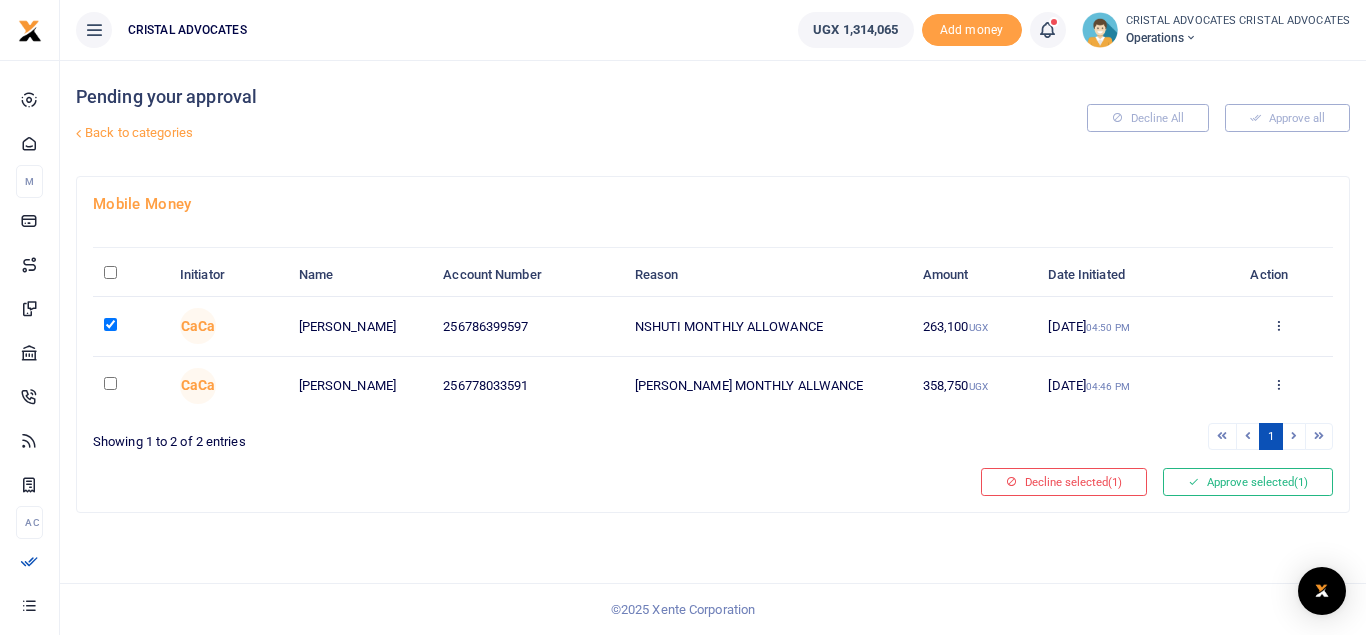 click at bounding box center [110, 383] 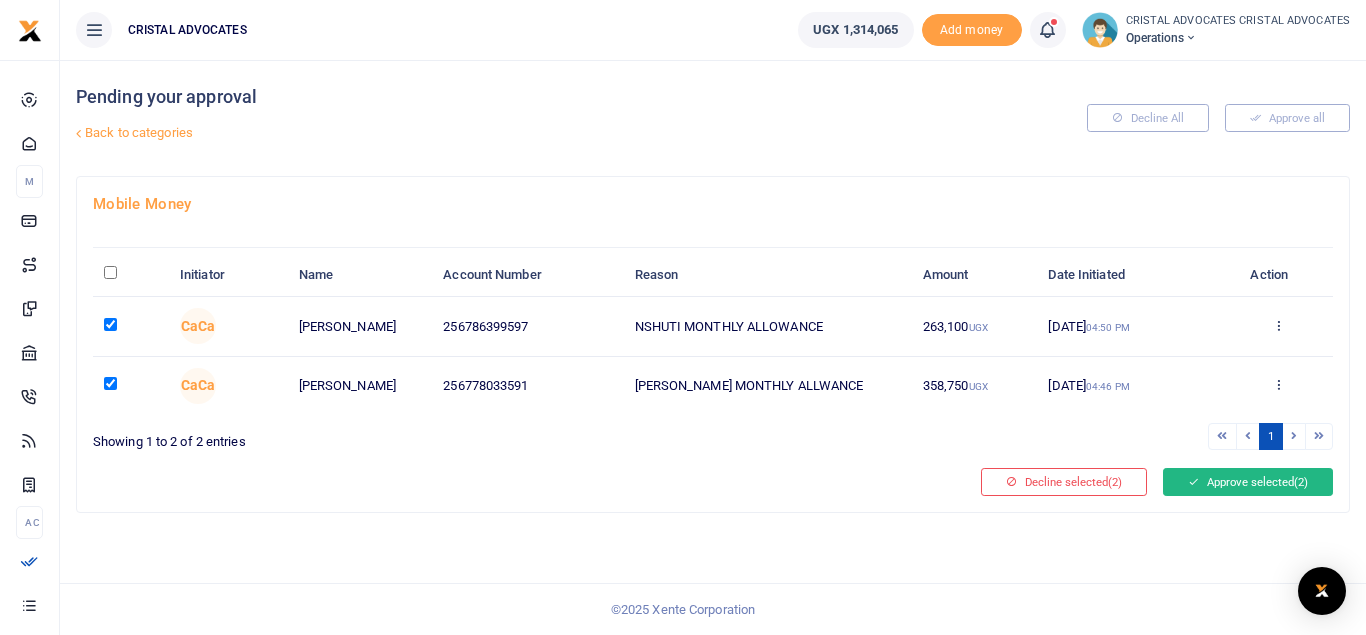 click on "Approve selected  (2)" at bounding box center (1248, 482) 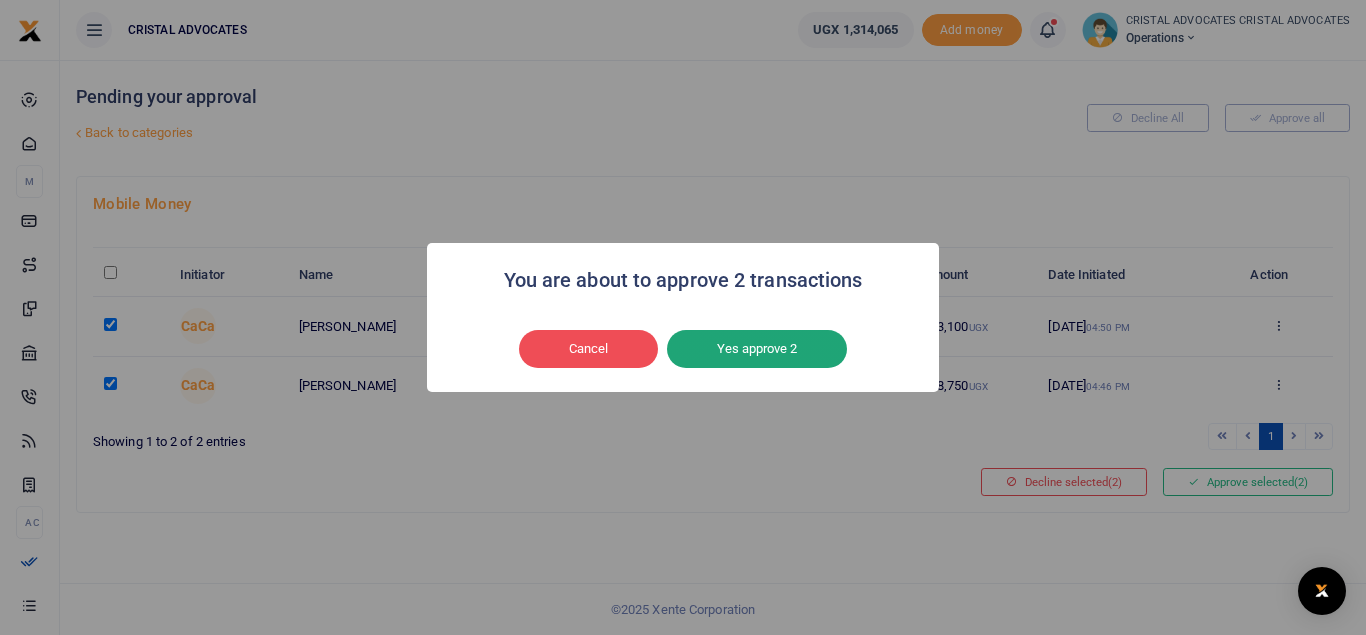 click on "Yes approve 2" at bounding box center (757, 349) 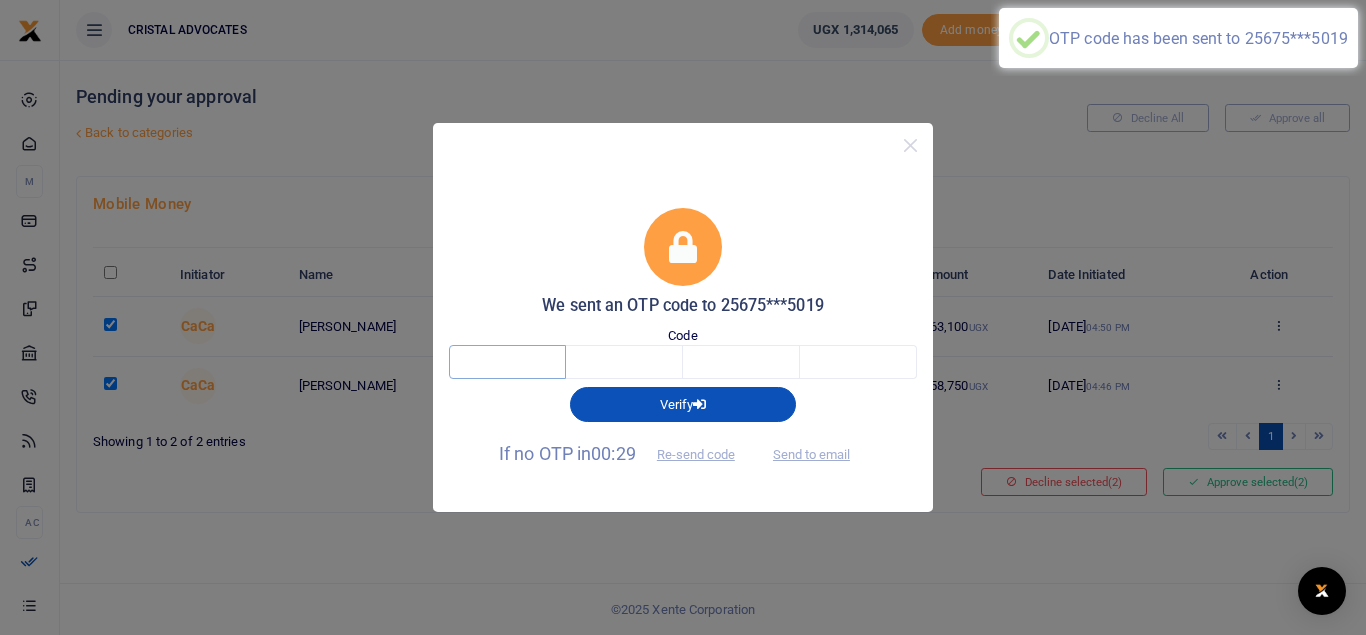 click at bounding box center (507, 362) 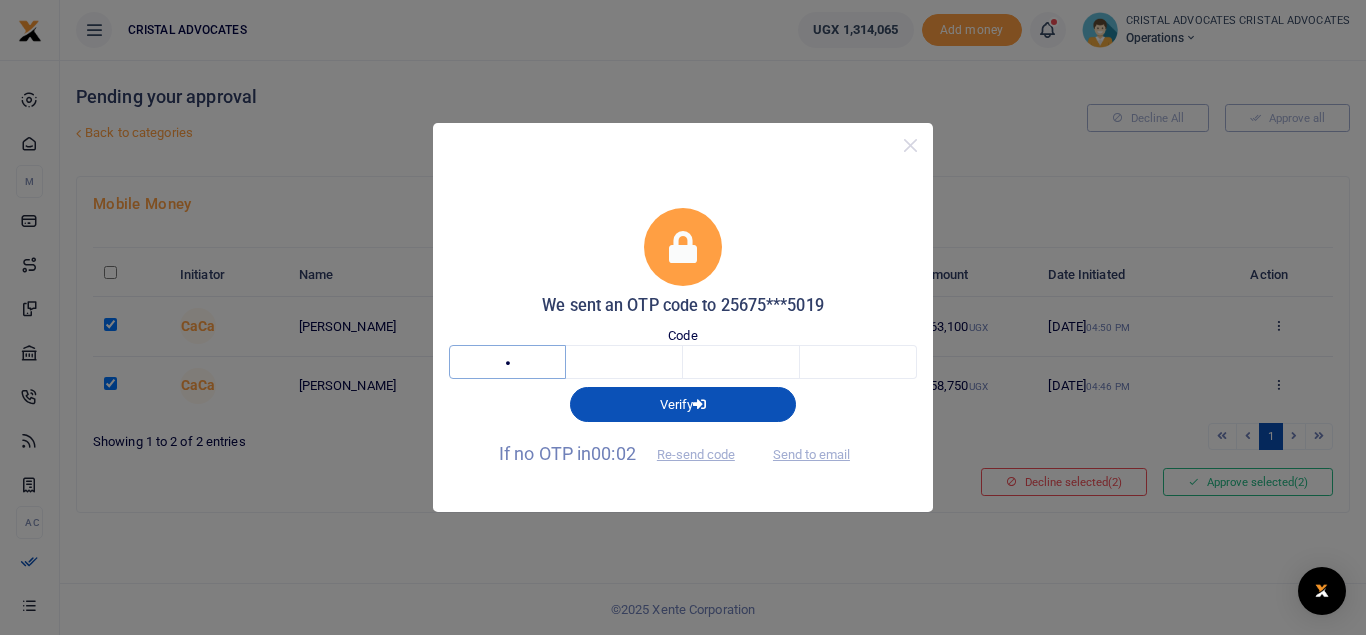 type on "8" 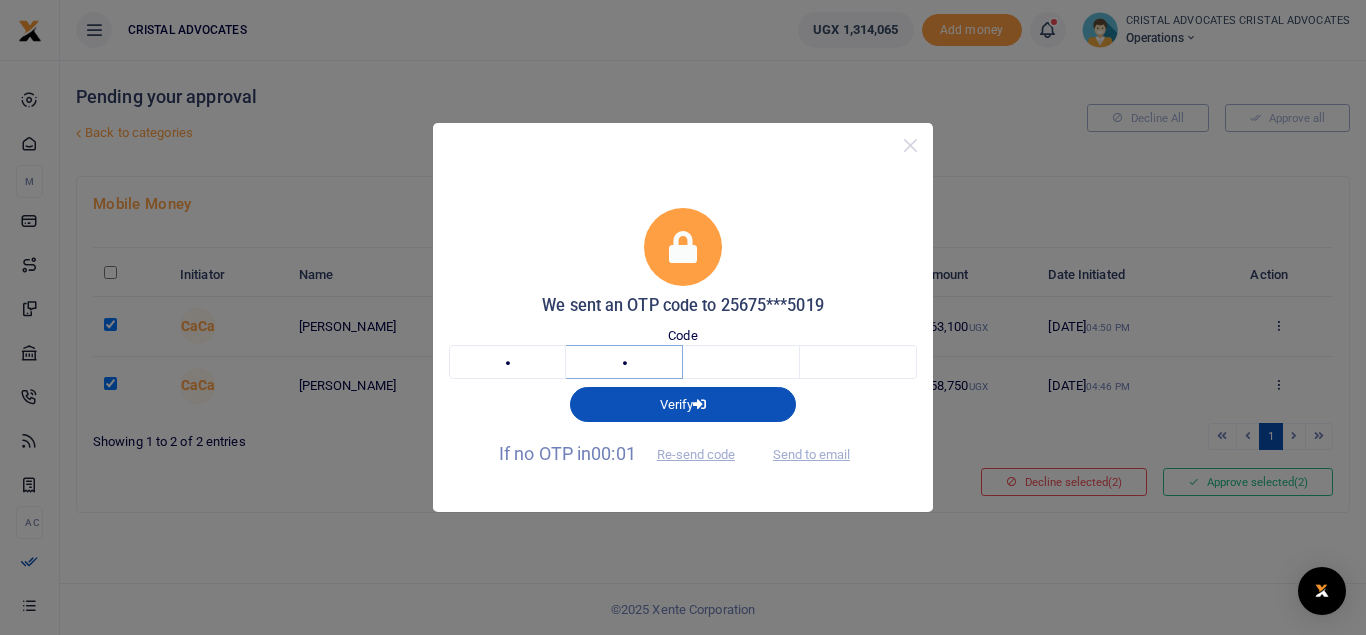 type on "3" 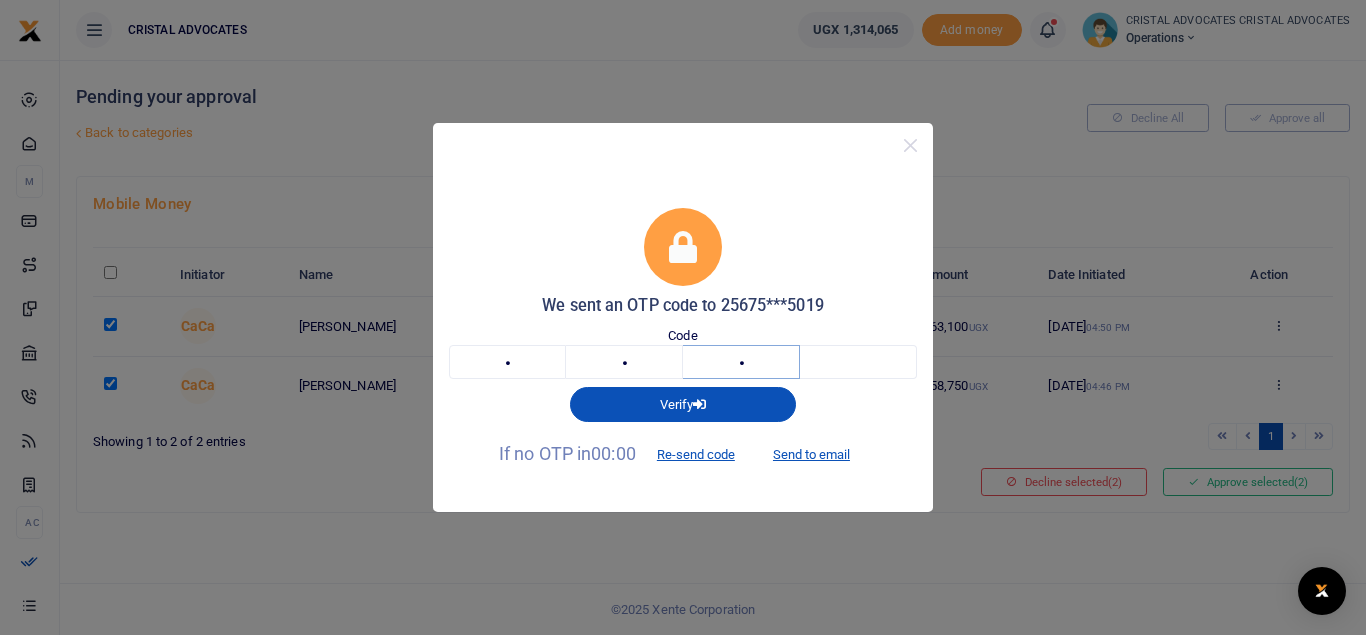 type on "2" 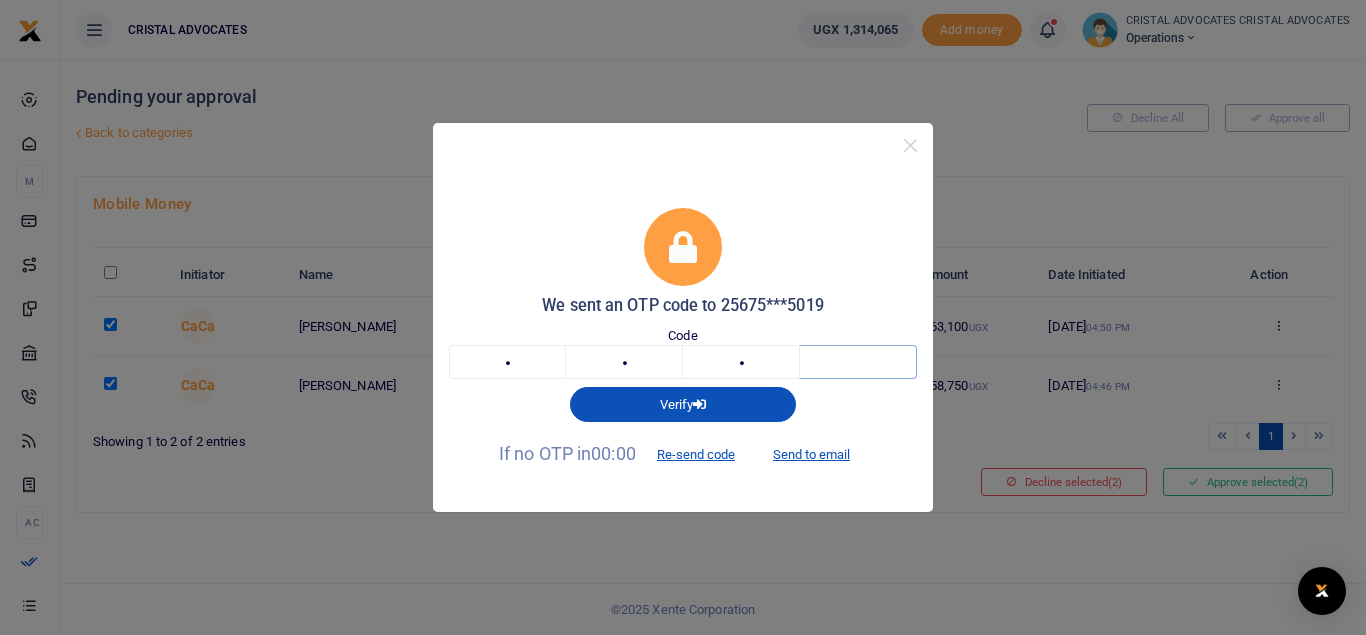 type on "5" 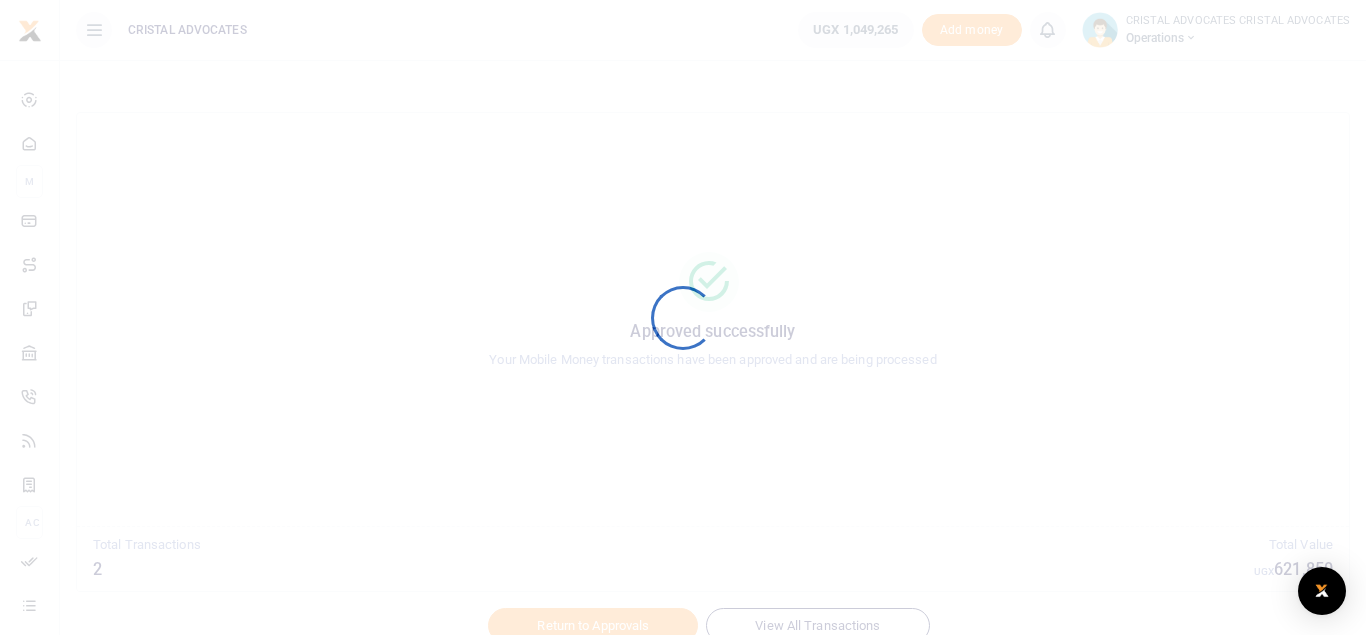 scroll, scrollTop: 0, scrollLeft: 0, axis: both 